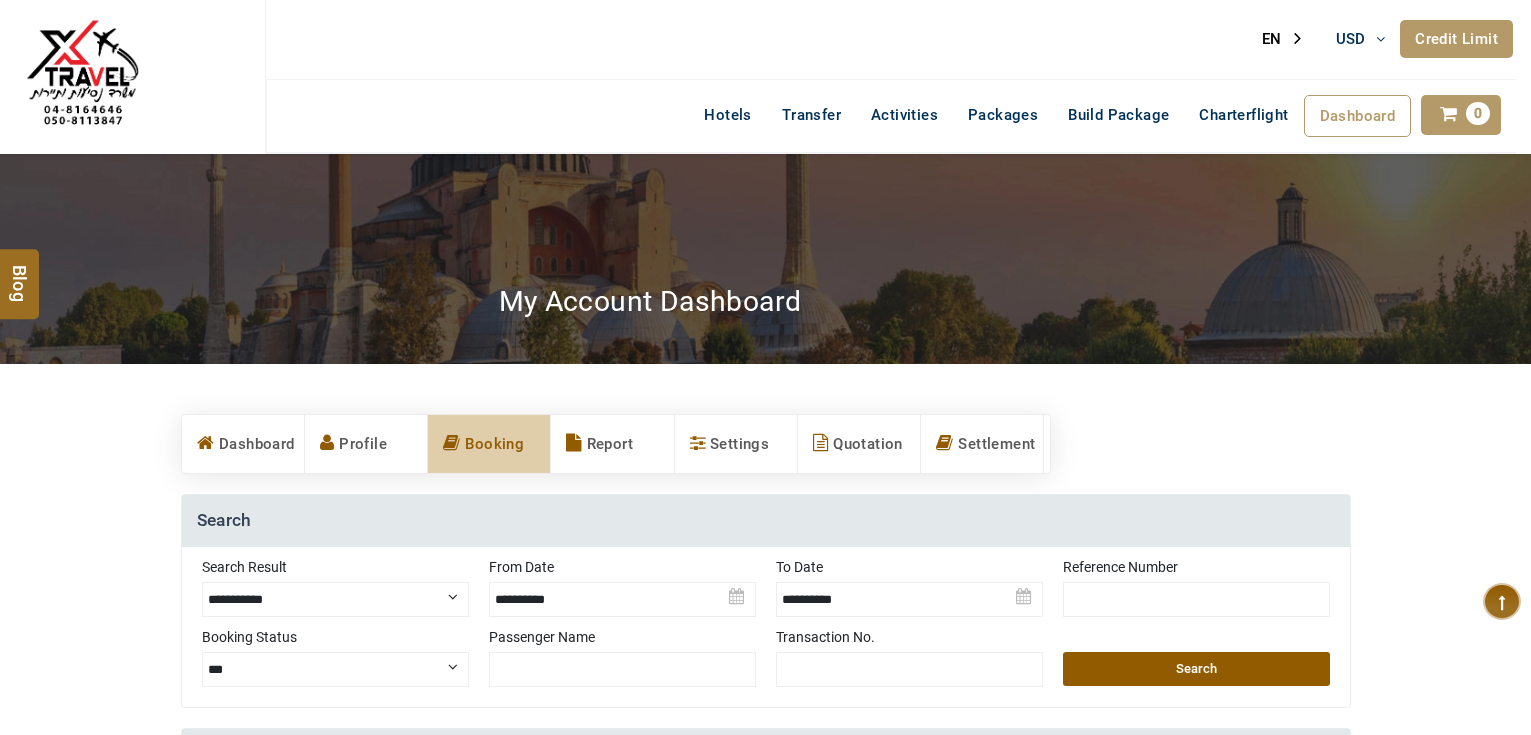select on "**********" 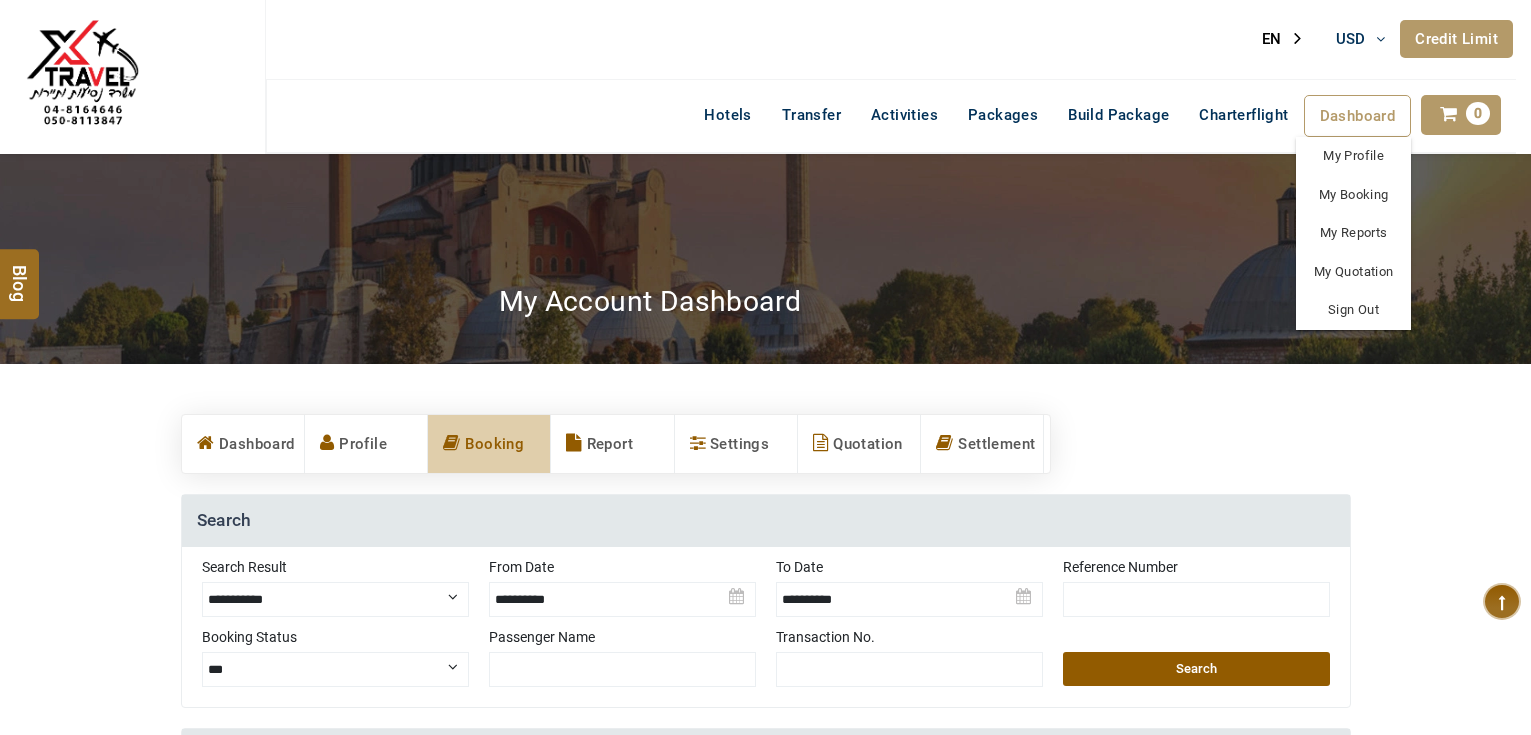 scroll, scrollTop: 0, scrollLeft: 0, axis: both 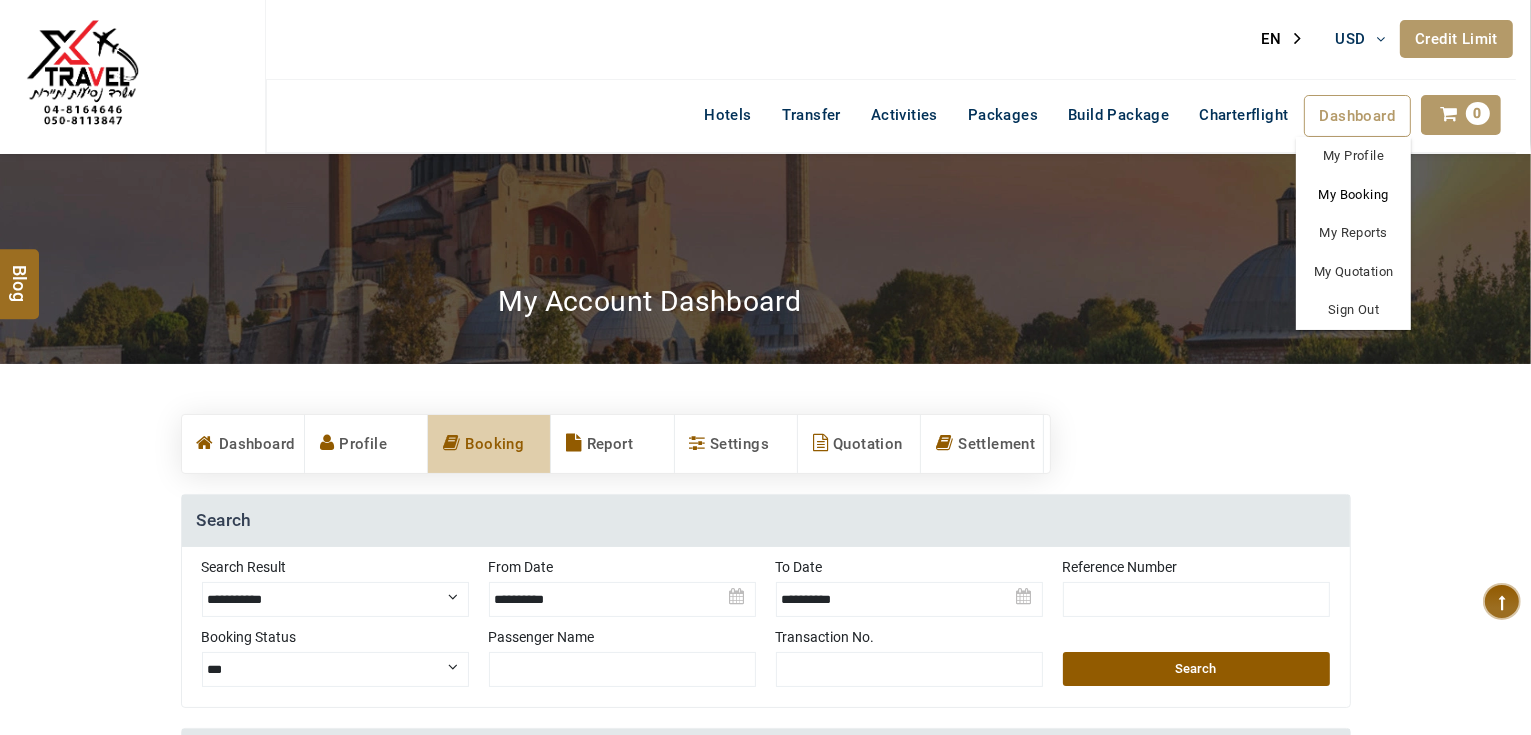 click on "My Booking" at bounding box center (1353, 195) 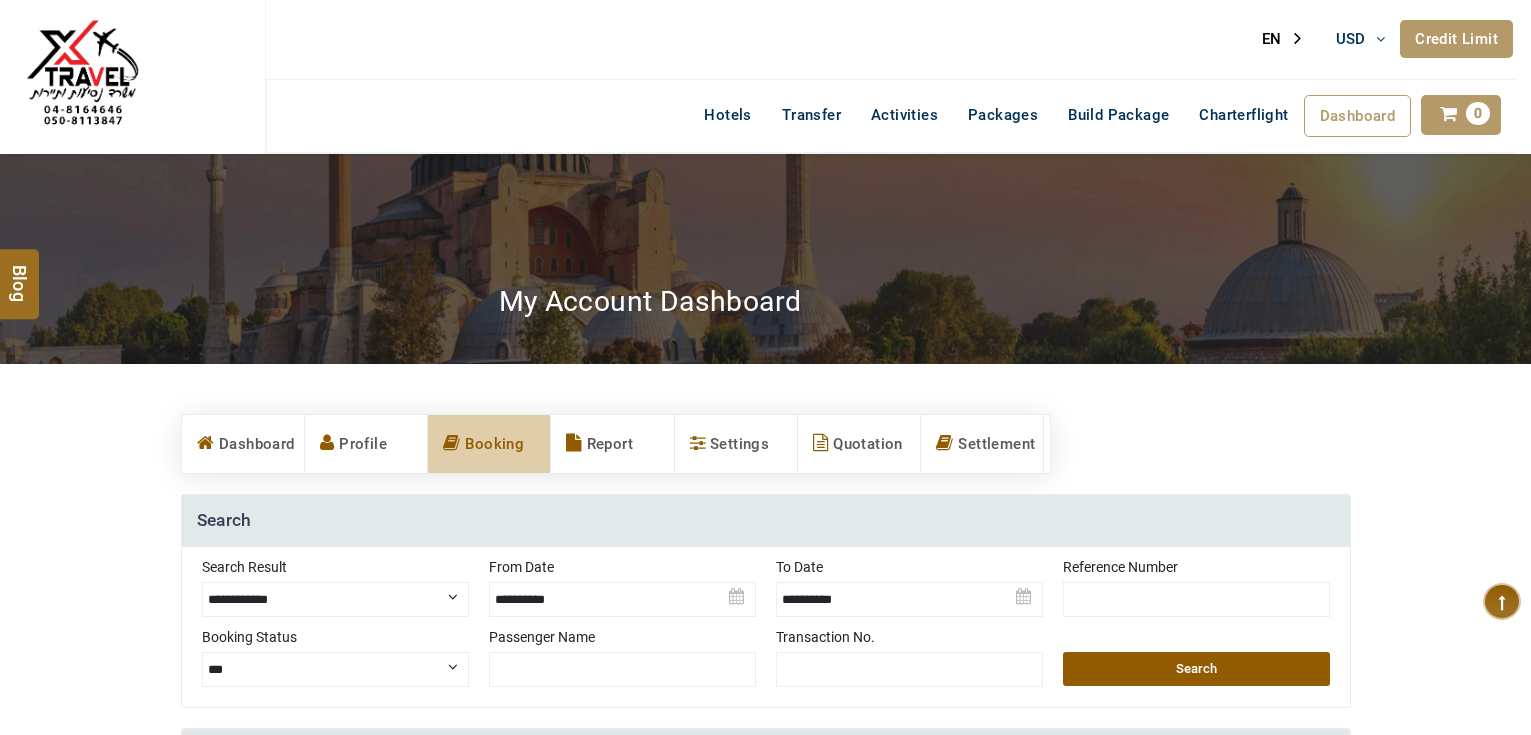 scroll, scrollTop: 0, scrollLeft: 0, axis: both 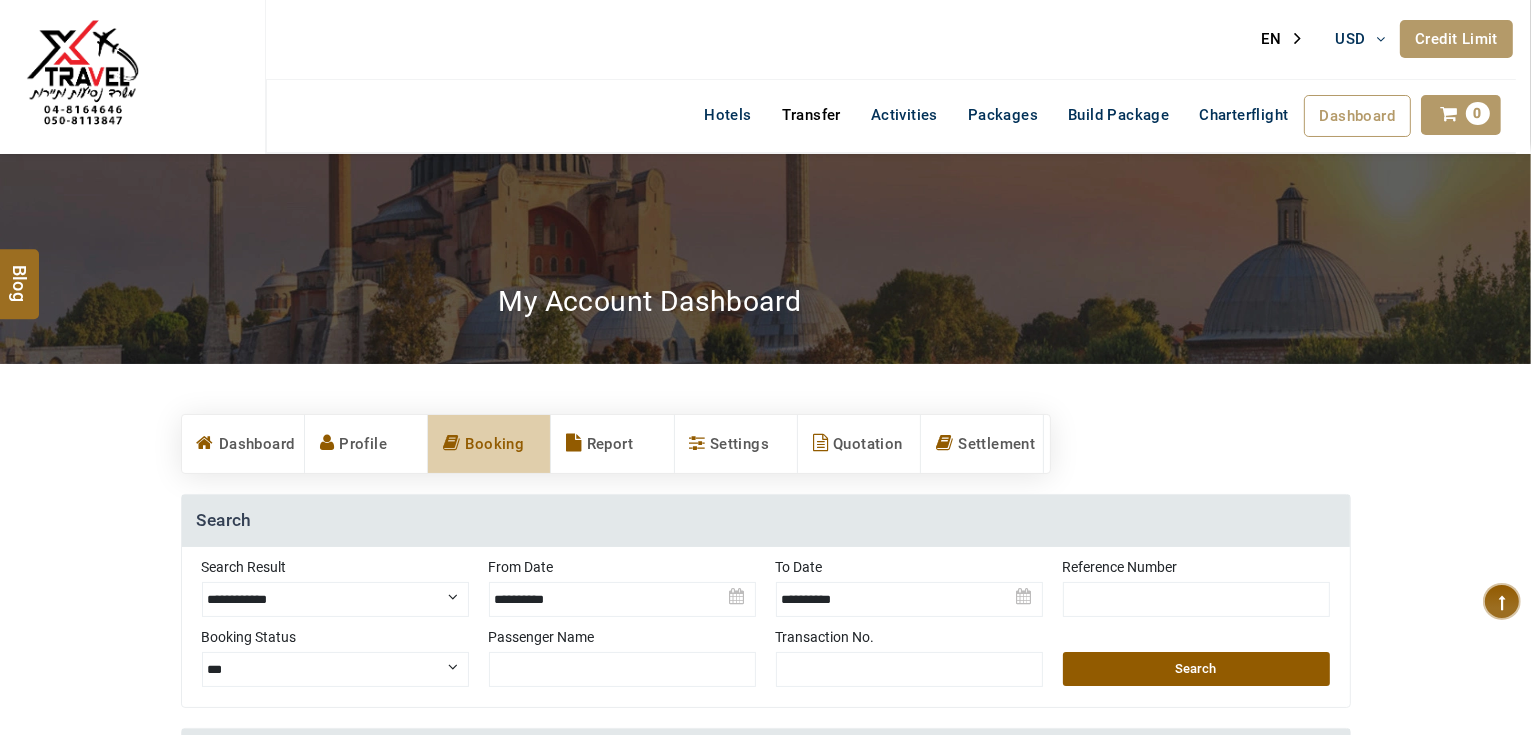 click on "Transfer" at bounding box center (811, 115) 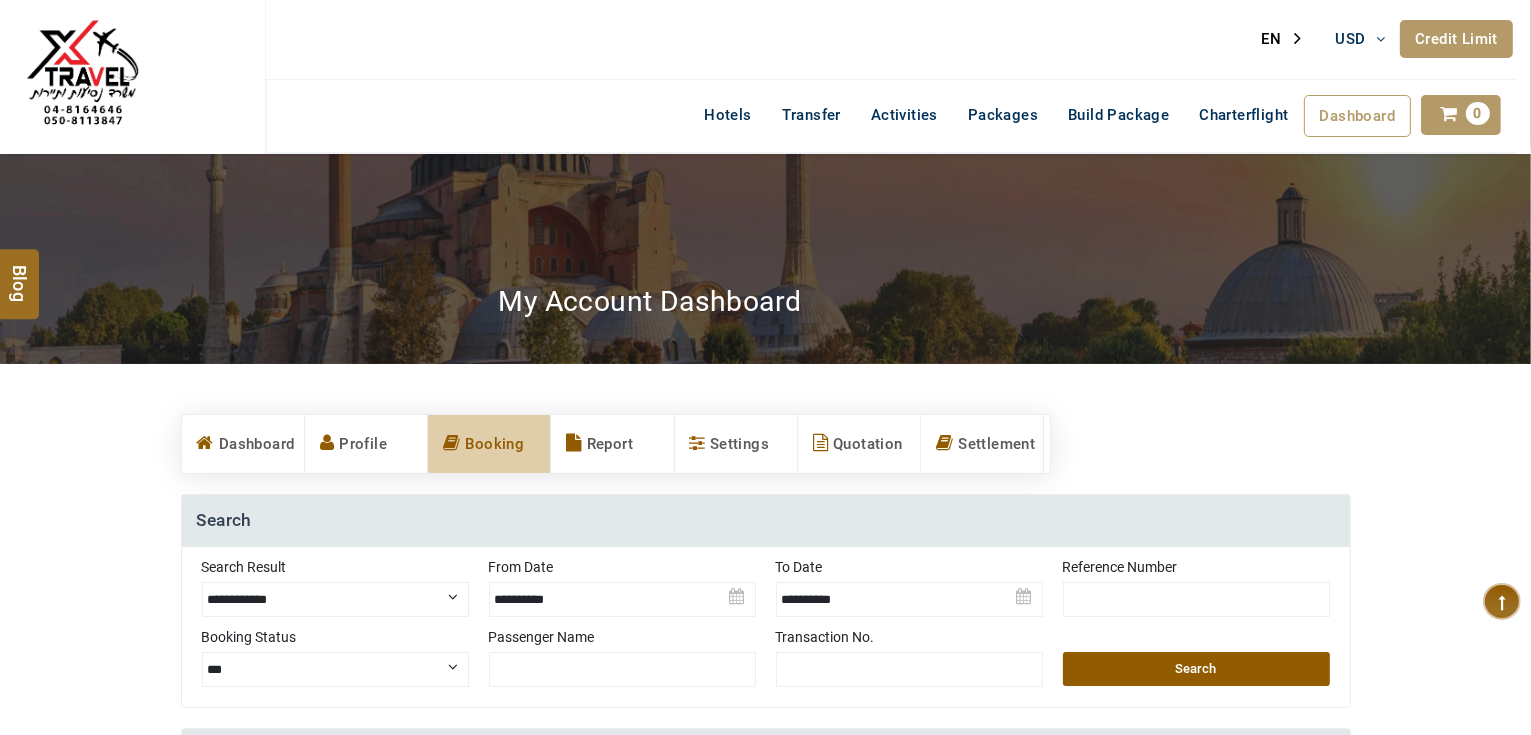 click on "**********" at bounding box center [335, 599] 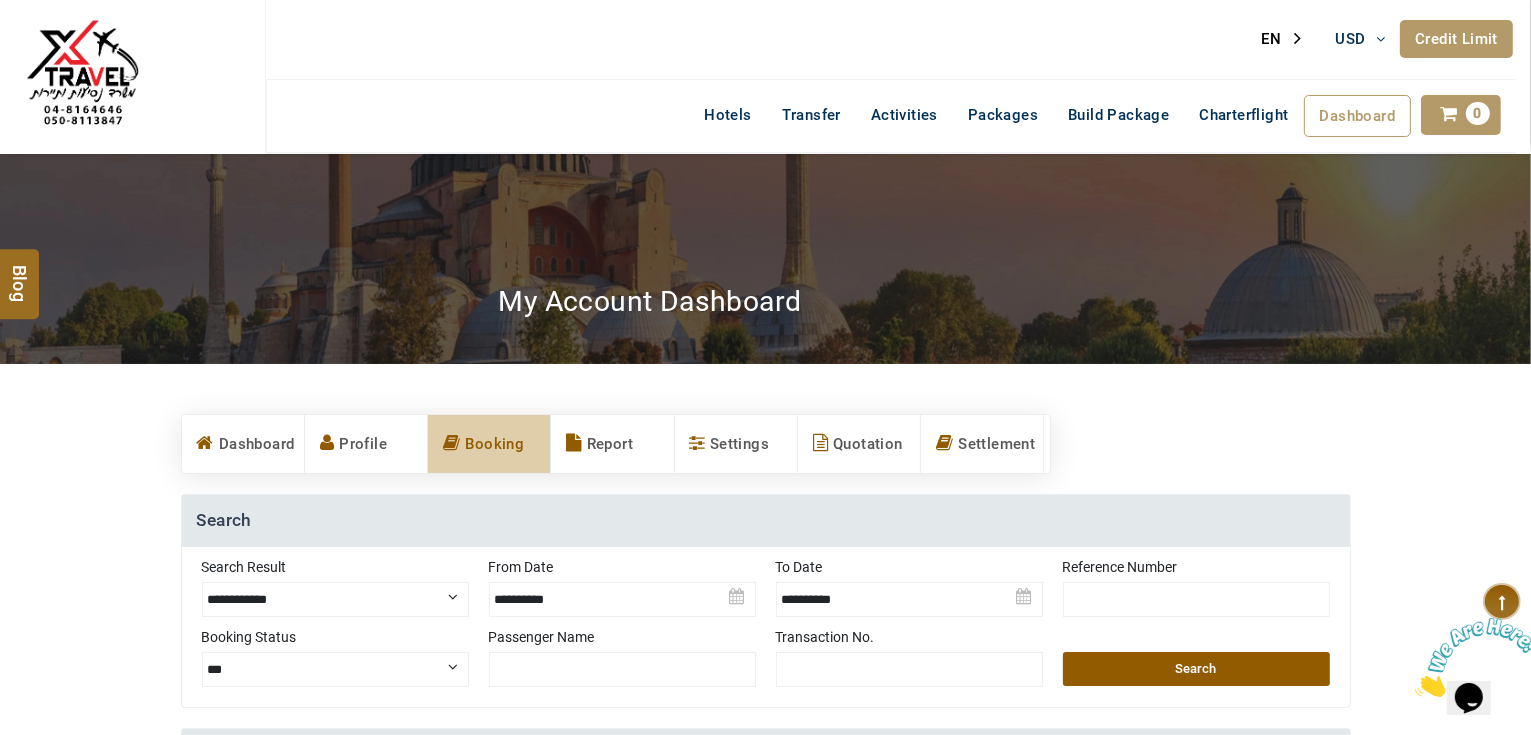 scroll, scrollTop: 0, scrollLeft: 0, axis: both 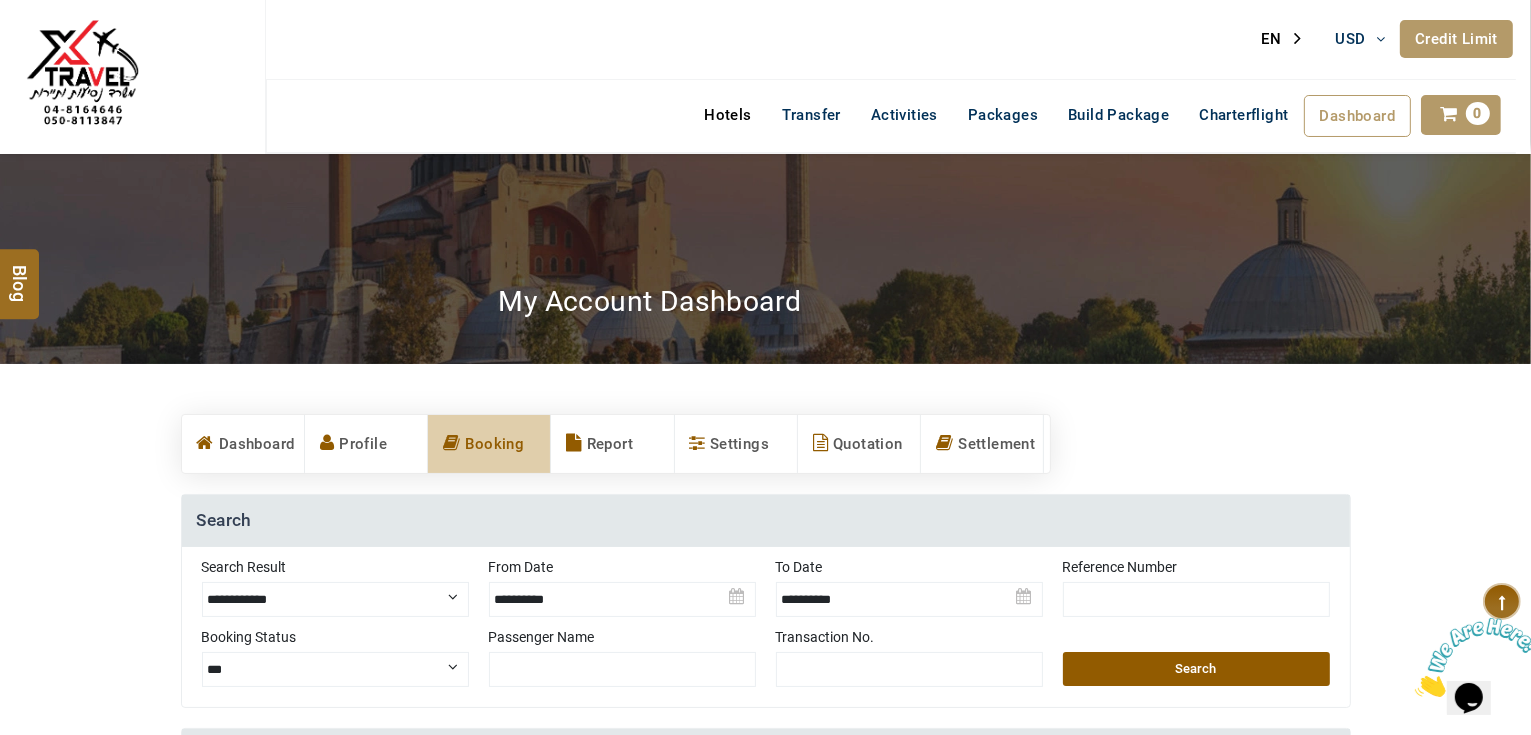 click on "Hotels" at bounding box center (727, 115) 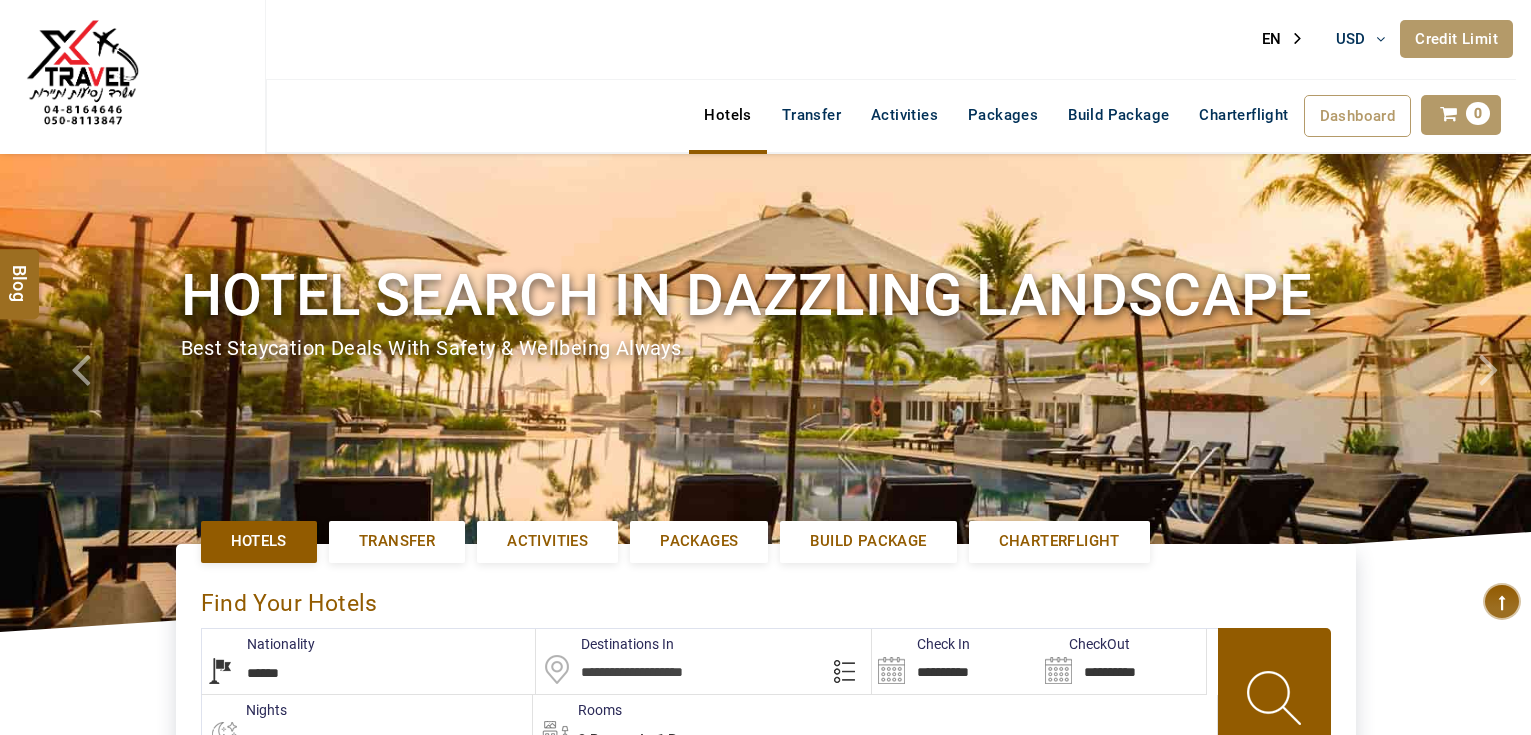 select on "******" 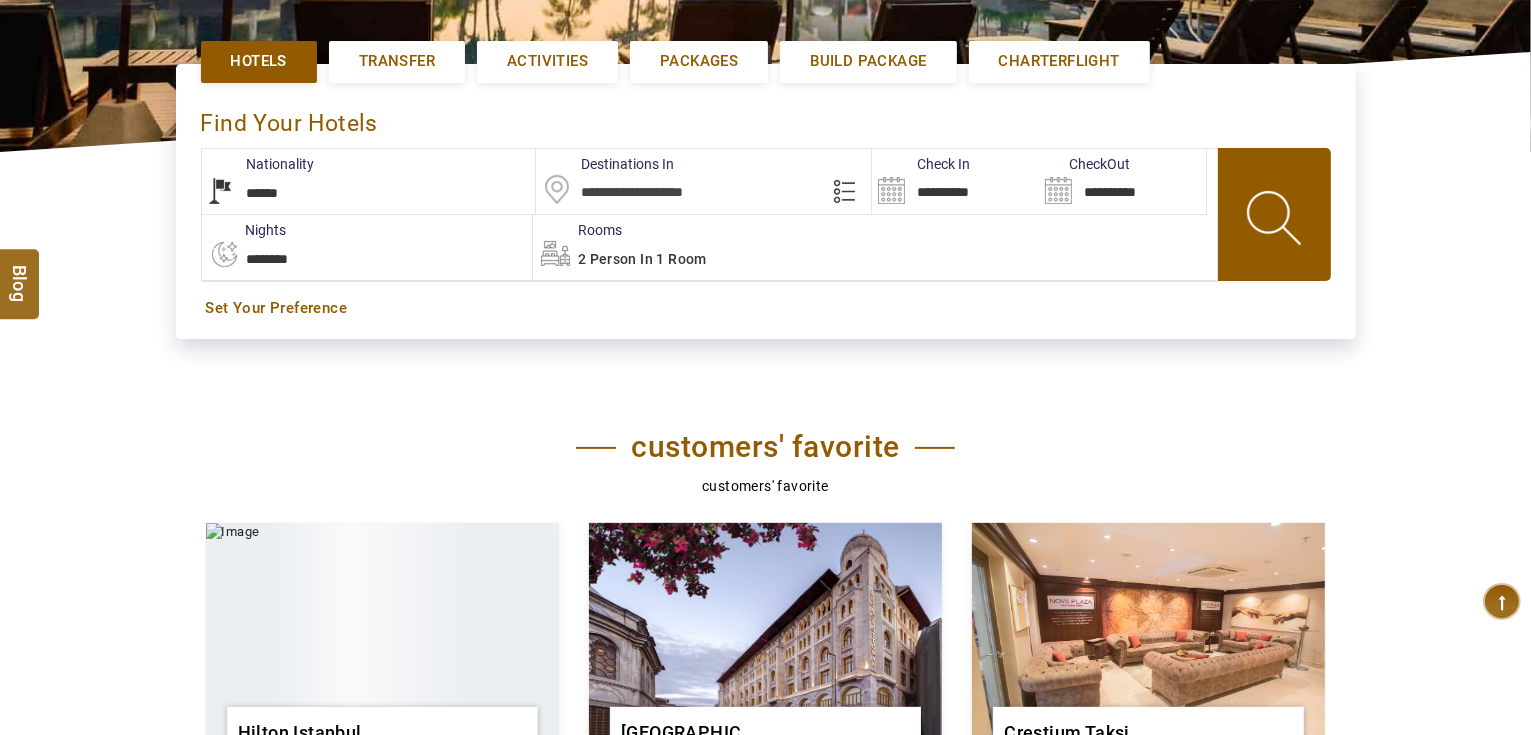 click at bounding box center [703, 181] 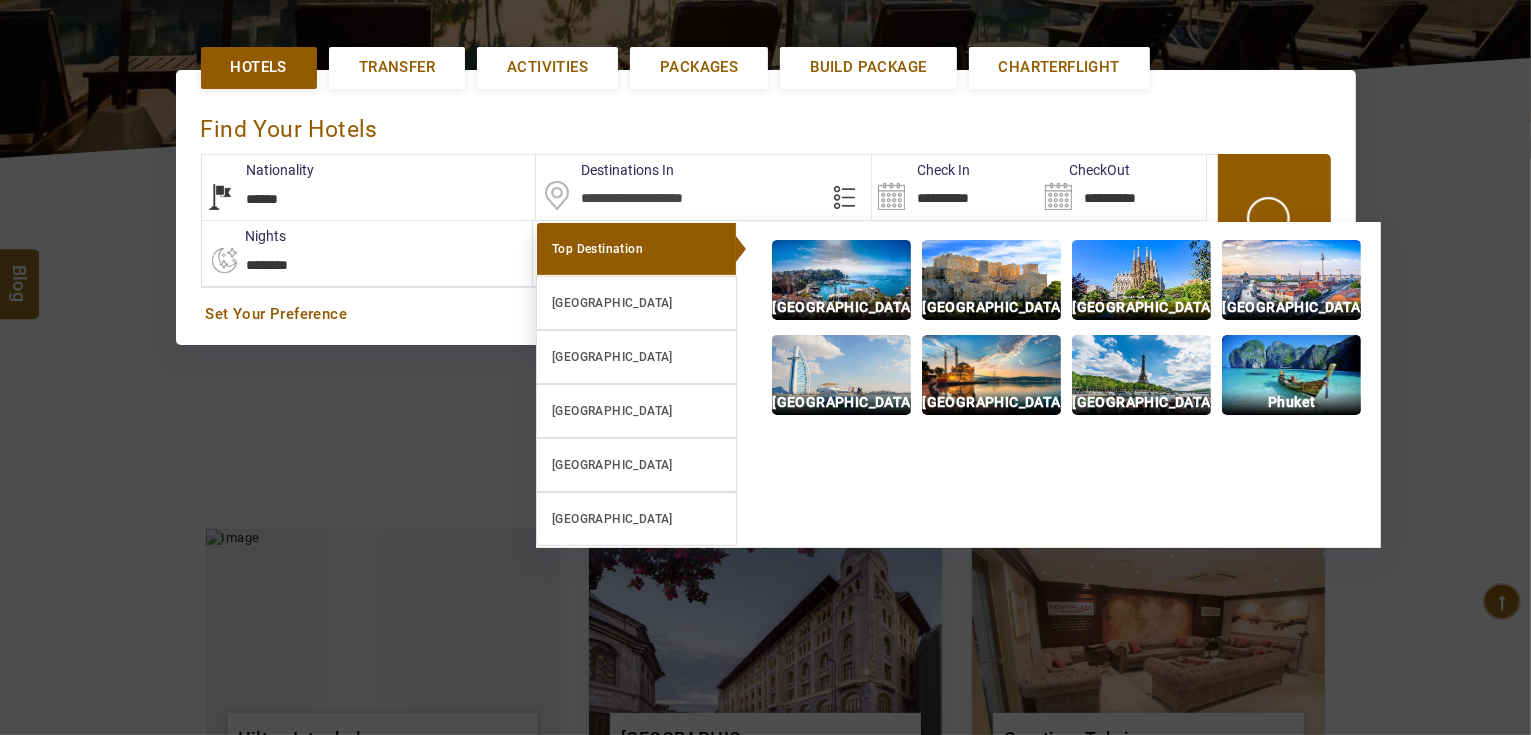 paste on "**********" 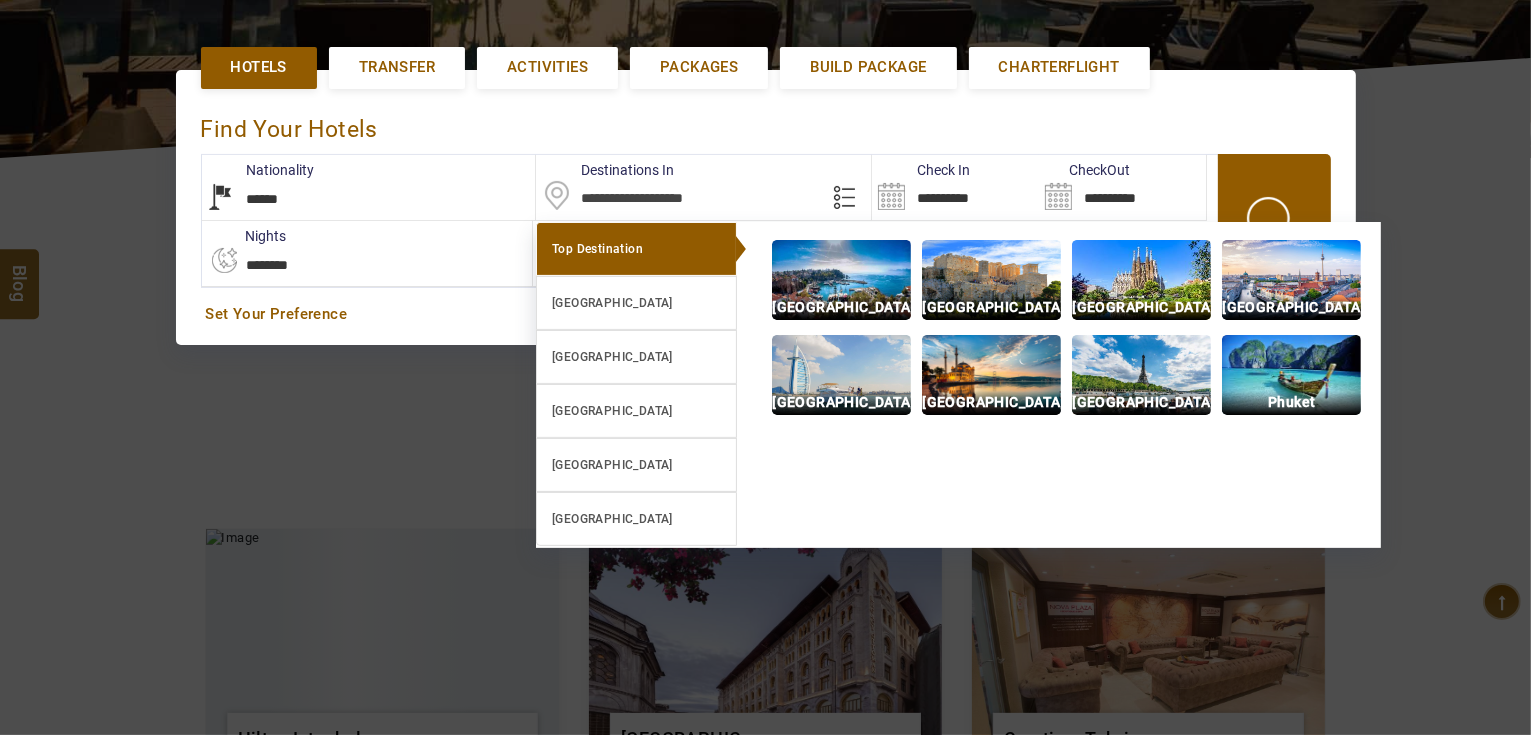 type on "**********" 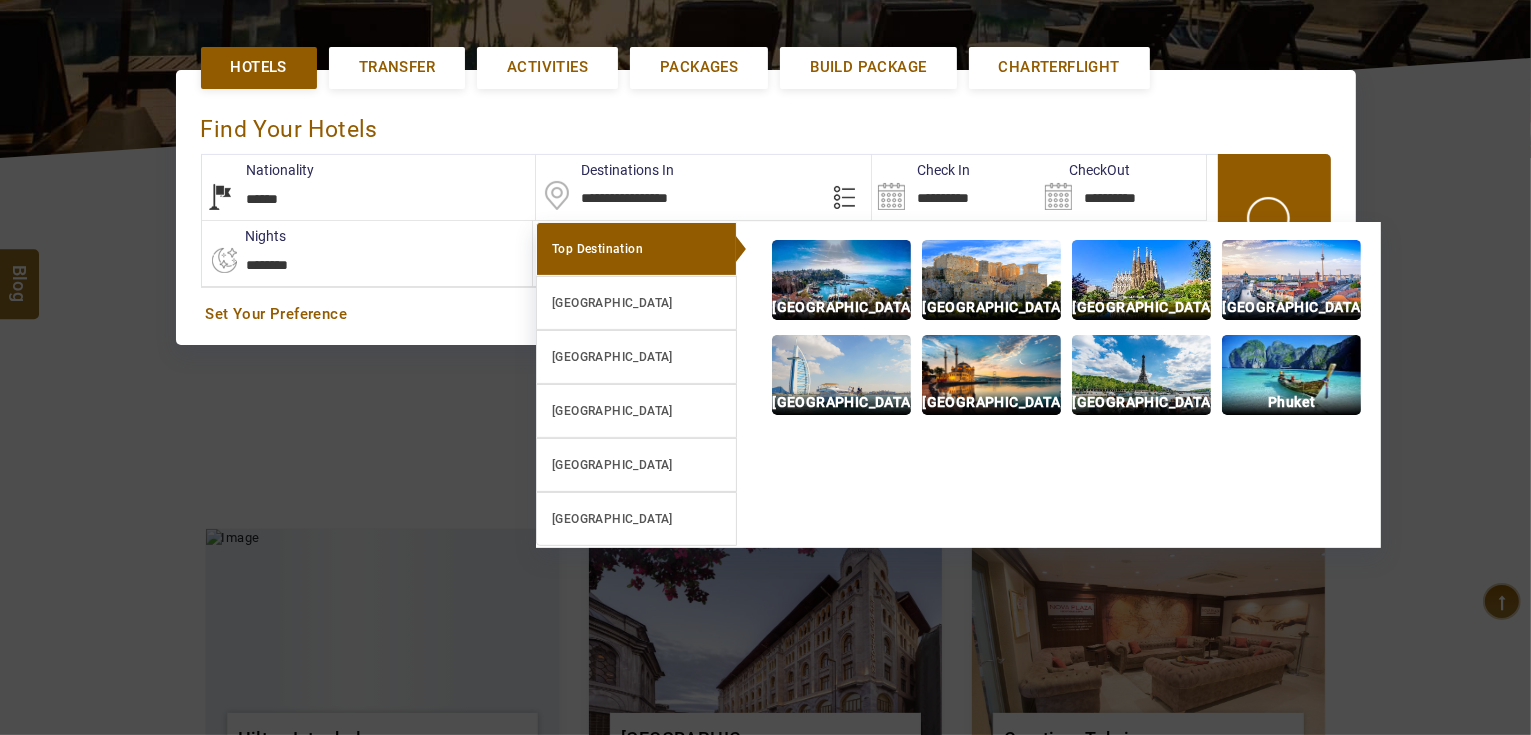 type on "**********" 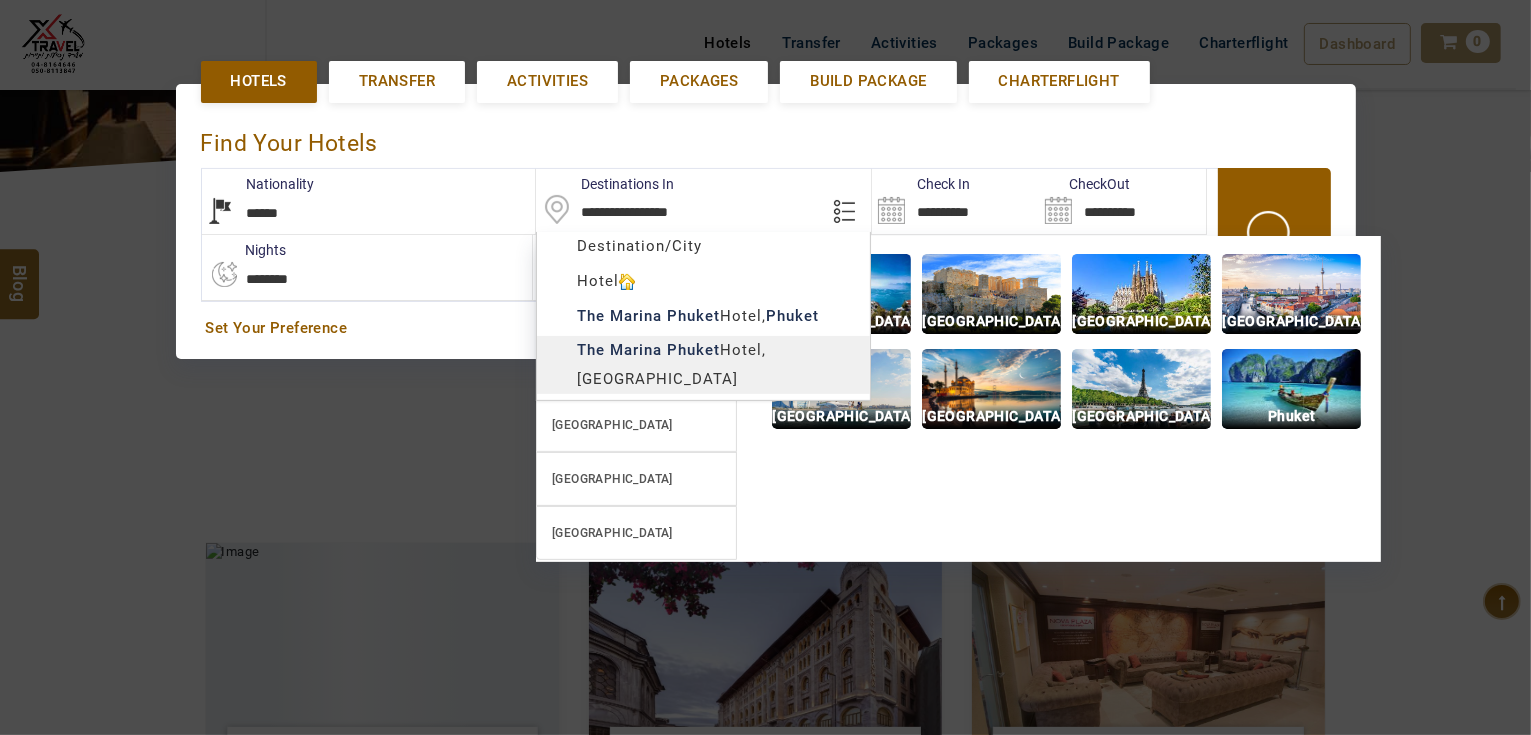 scroll, scrollTop: 452, scrollLeft: 0, axis: vertical 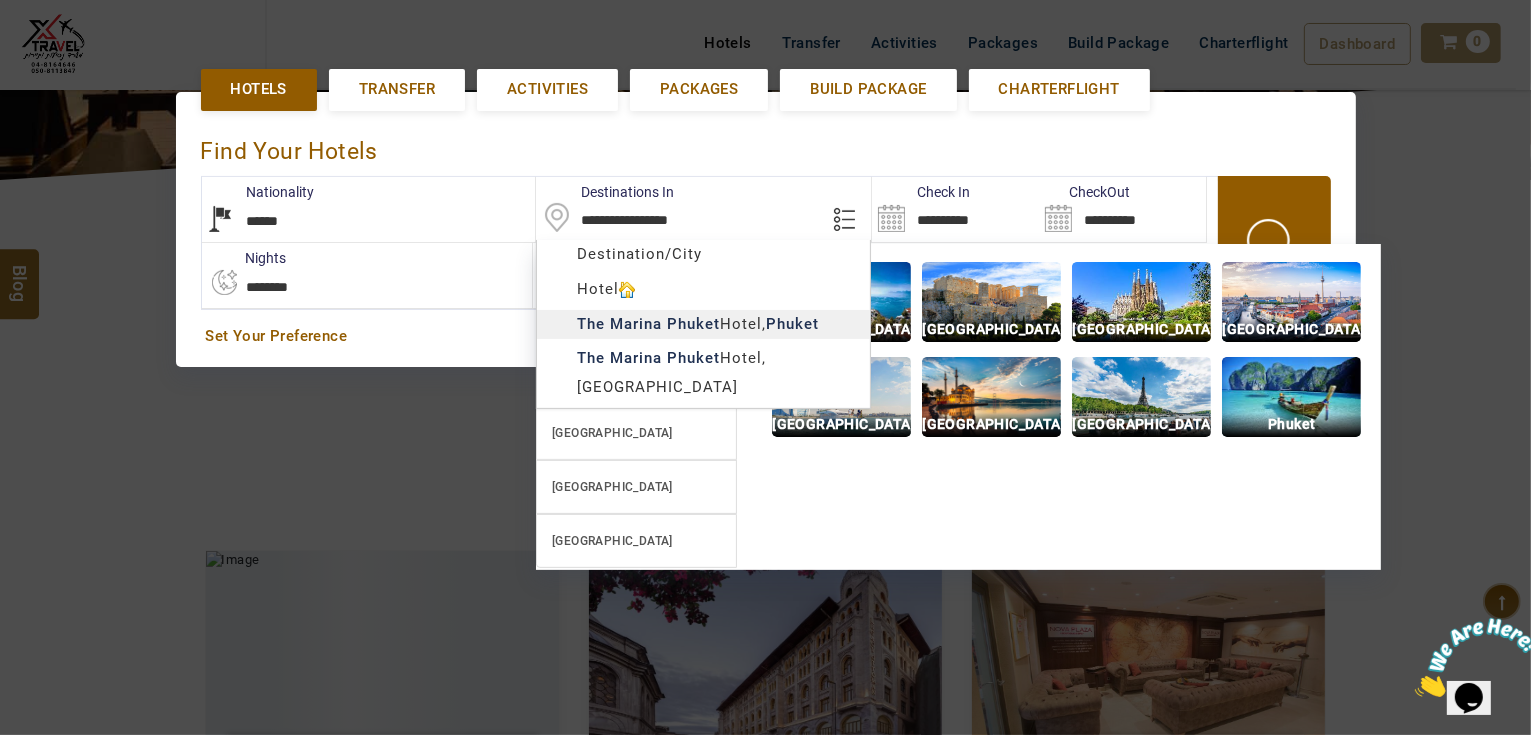 type on "**********" 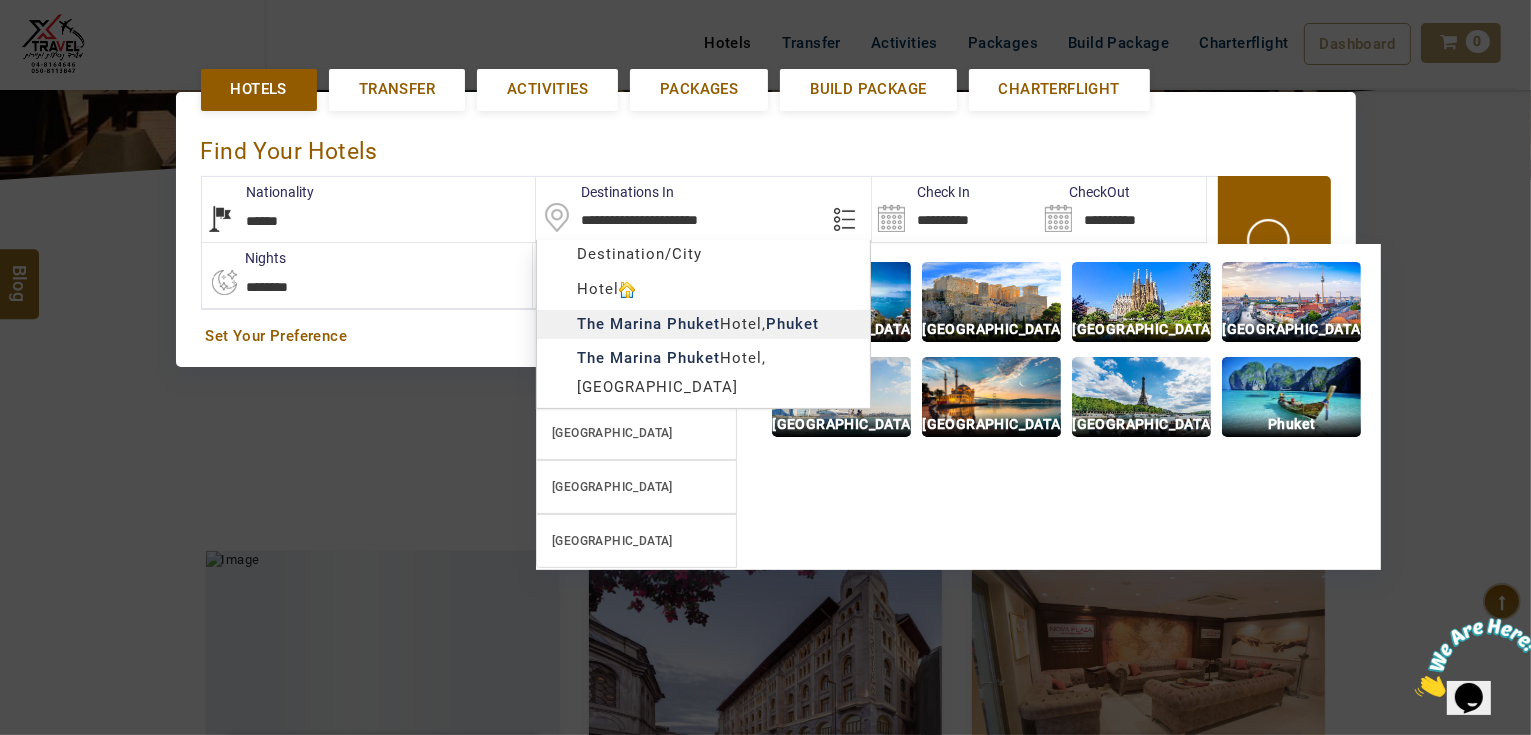 click on "[PERSON_NAME] USD AED  AED EUR  € USD  $ INR  ₹ THB  ฿ IDR  Rp BHD  BHD TRY  ₺ Credit Limit EN HE AR ES PT ZH Helpline
[PHONE_NUMBER] Register Now [PHONE_NUMBER] [EMAIL_ADDRESS][DOMAIN_NAME] About Us What we Offer Blog Why Us Contact Hotels  Transfer Activities Packages Build Package Charterflight Dashboard My Profile My Booking My Reports My Quotation Sign Out 0 Points Redeem Now To Redeem 33539  Points Future Points  4240   Points Credit Limit Credit Limit USD 30000.00 70% Complete Used USD 18817.90 Available USD 11182.10 Setting  Looks like you haven't added anything to your cart yet Countinue Shopping ******* ****** Please Wait.. Blog demo
Remember me Forgot
password? LOG IN Don't have an account?   Register Now My Booking View/ Print/Cancel Your Booking without Signing in Submit demo
In A Few Moment, You Will Be Celebrating Best Hotel options galore ! Check In   CheckOut Rooms Rooms Please Wait  Hotel search in dazzling landscape Hotels  Transfer Packages" at bounding box center (765, 942) 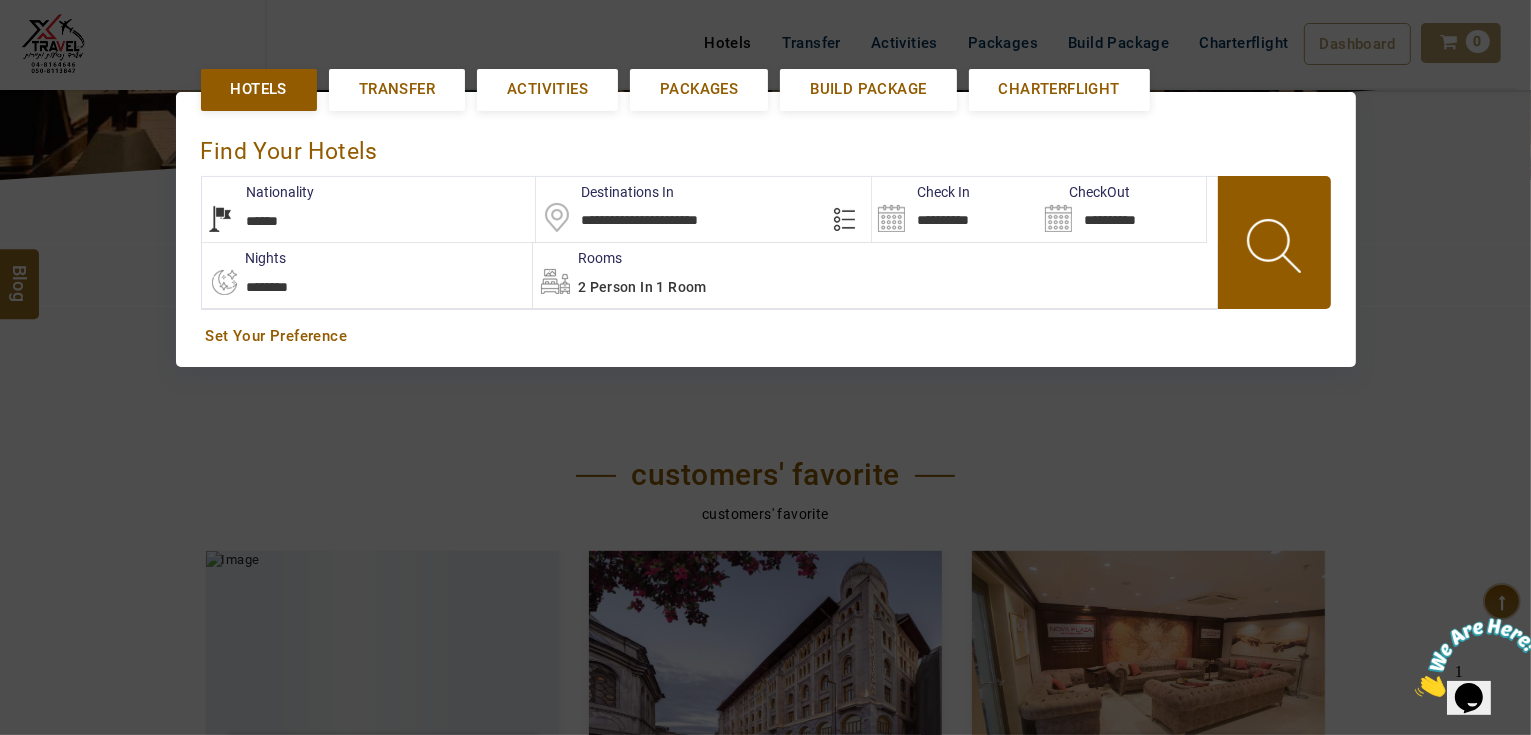 click on "**********" at bounding box center (955, 209) 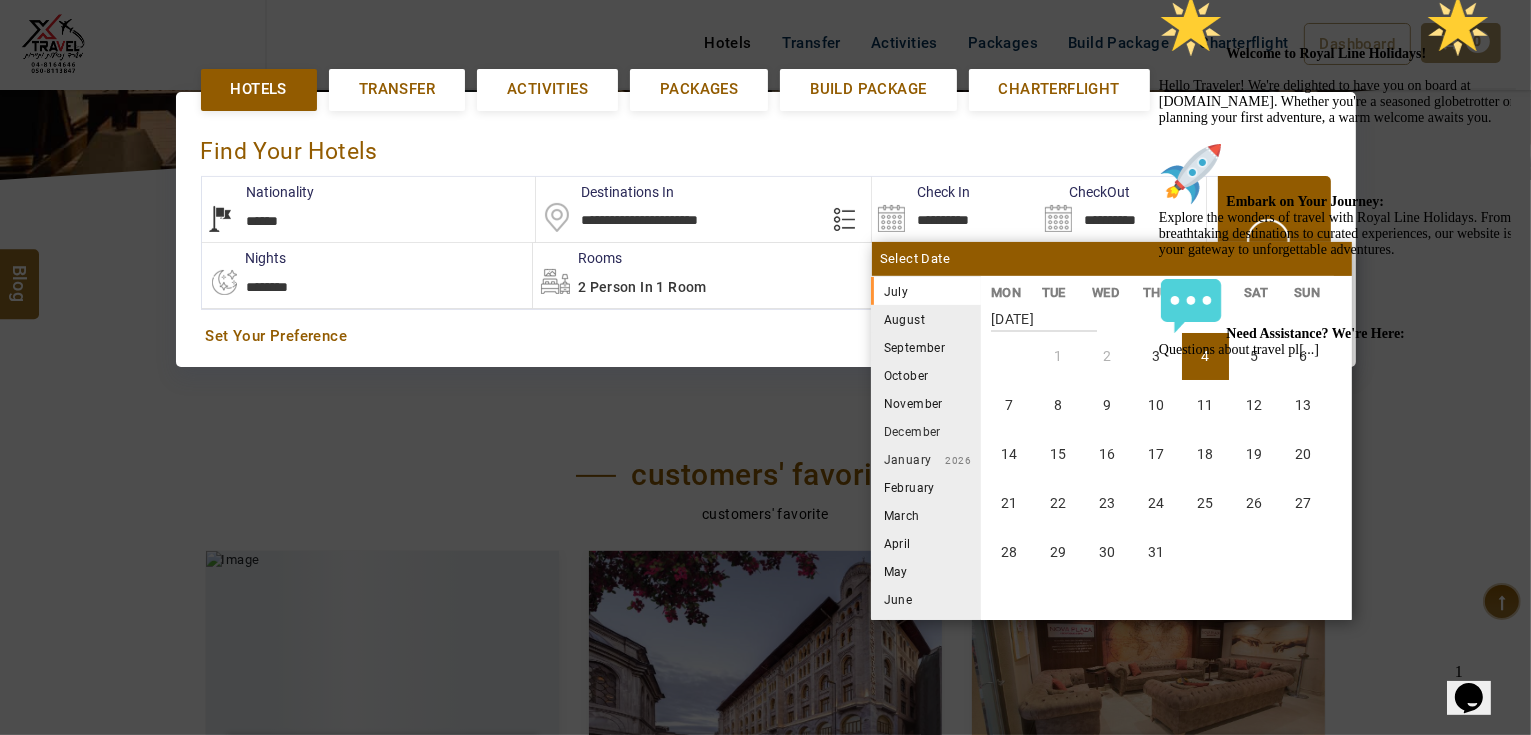 click on "Welcome to Royal Line Holidays!  Hello Traveler! We're delighted to have you on board at [DOMAIN_NAME]. Whether you're a seasoned globetrotter or planning your first adventure, a warm welcome awaits you.   Embark on Your Journey: Explore the wonders of travel with Royal Line Holidays. From breathtaking destinations to curated experiences, our website is your gateway to unforgettable adventures.   Need Assistance? We're Here: Questions about travel pl[...]" at bounding box center [1338, 176] 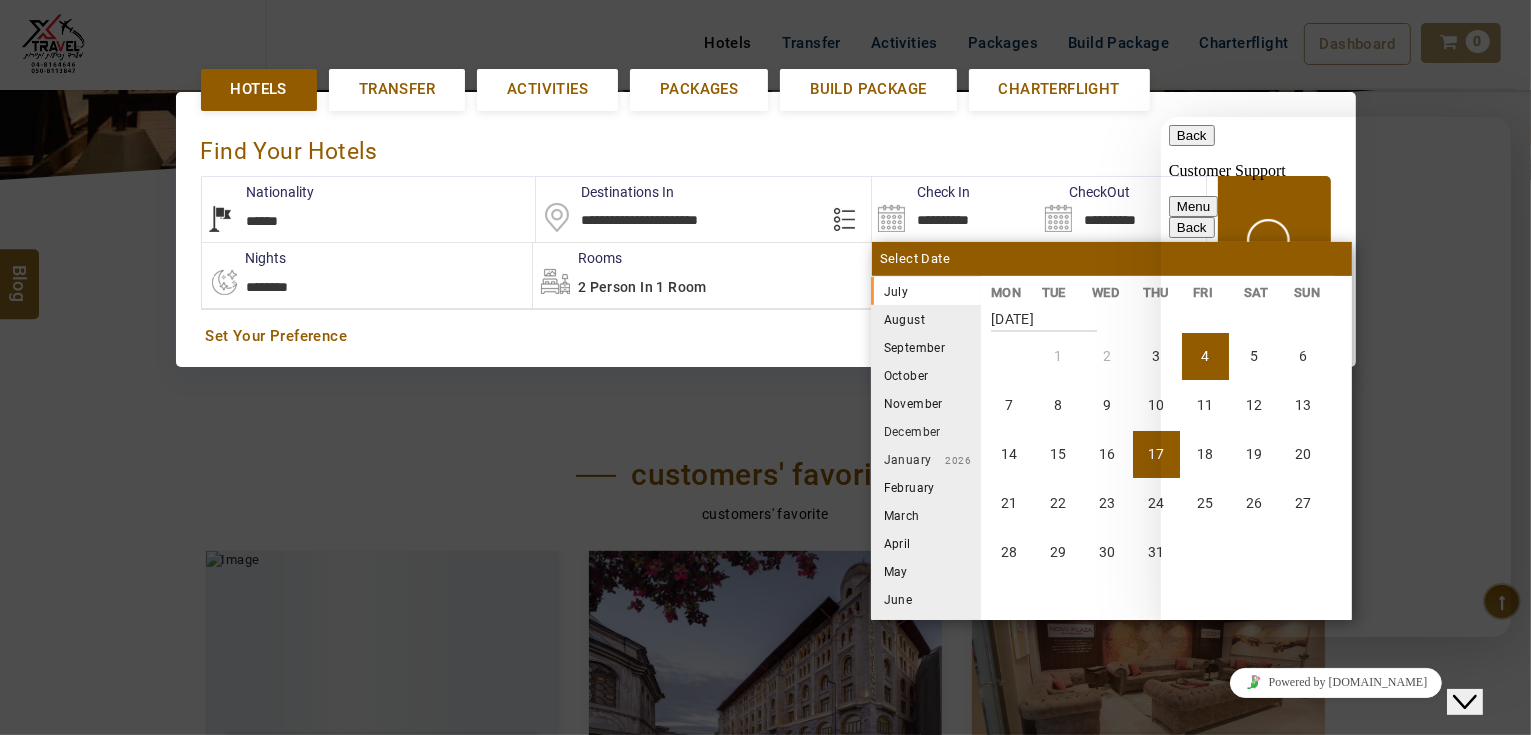 scroll, scrollTop: 262, scrollLeft: 0, axis: vertical 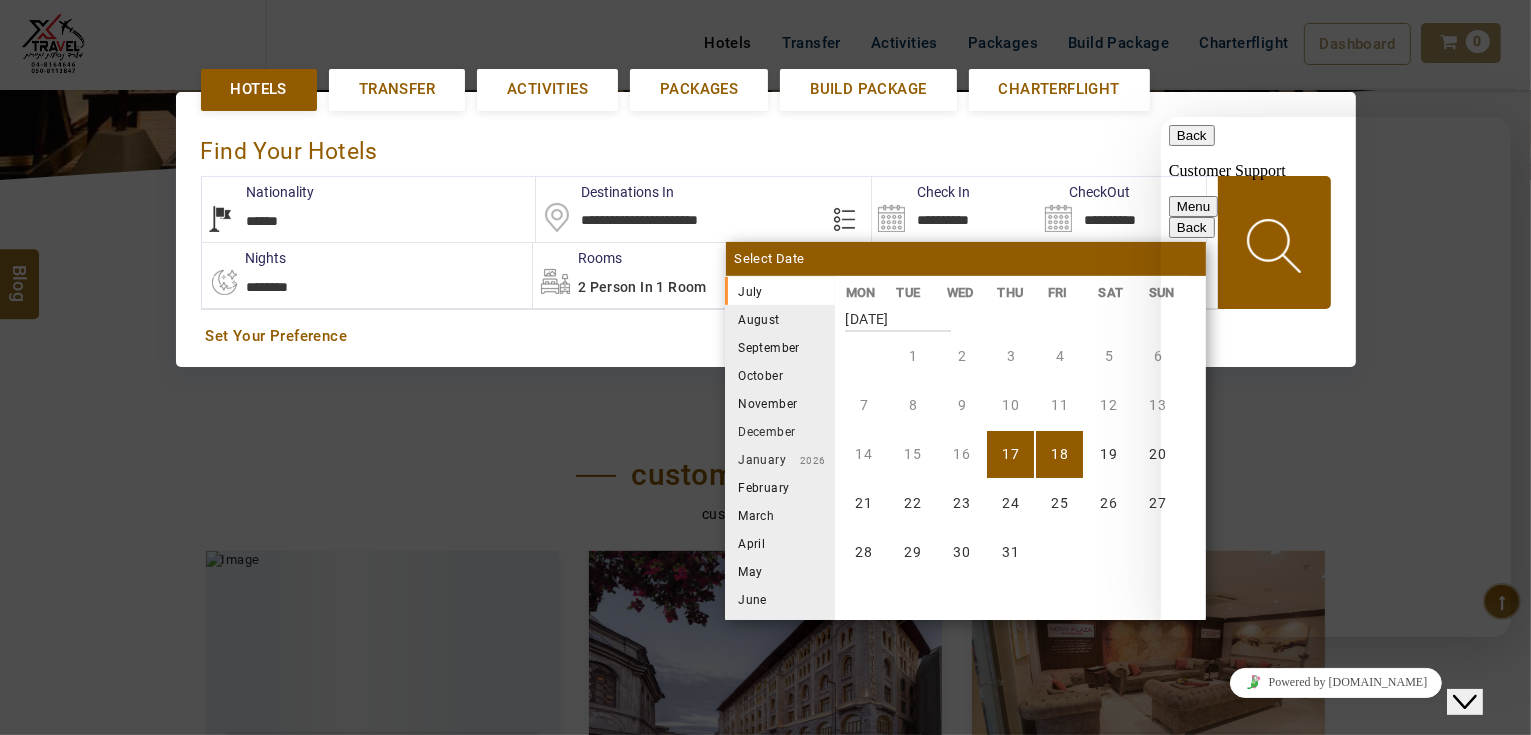 click on "Close Chat This icon closes the chat window." at bounding box center [1464, 701] 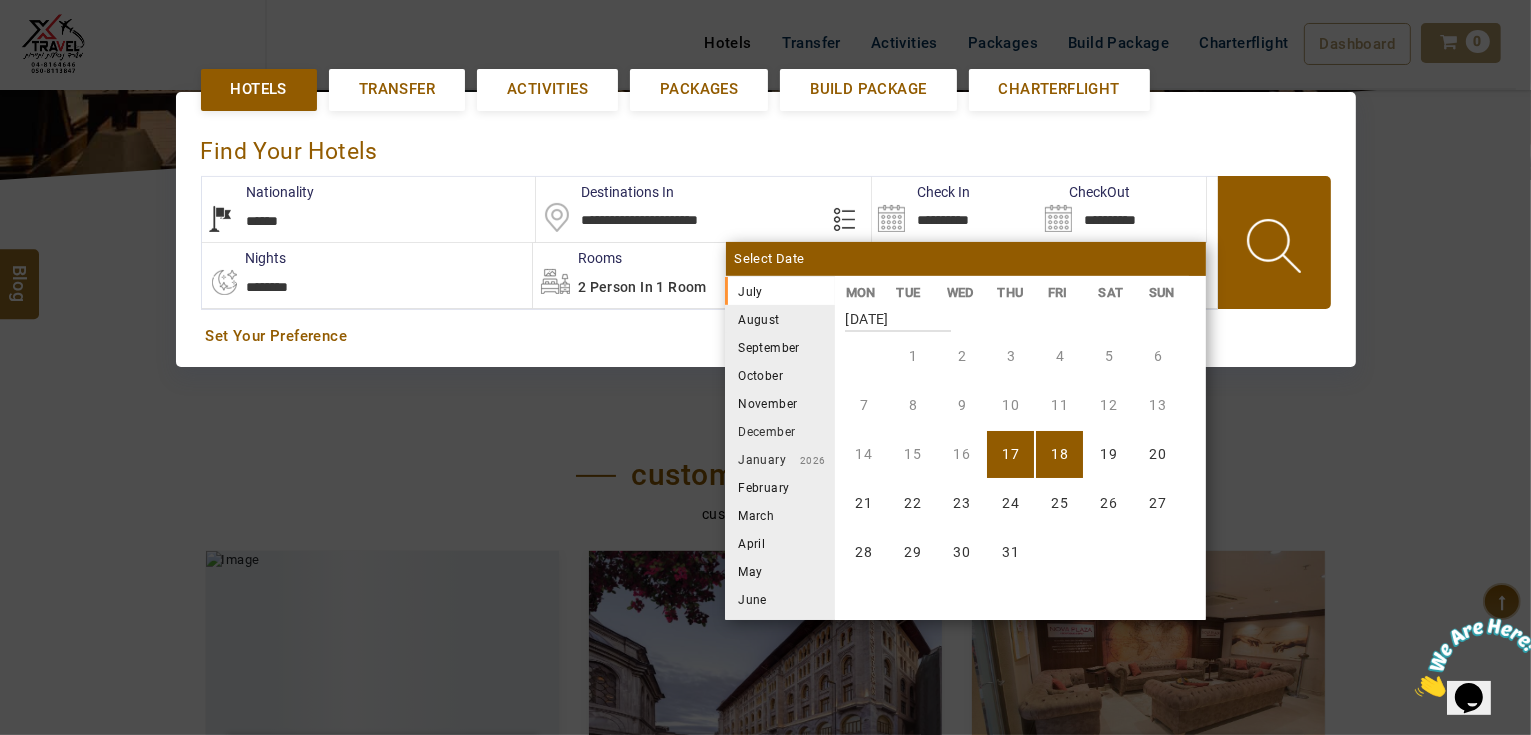 click on "17" at bounding box center [1010, 454] 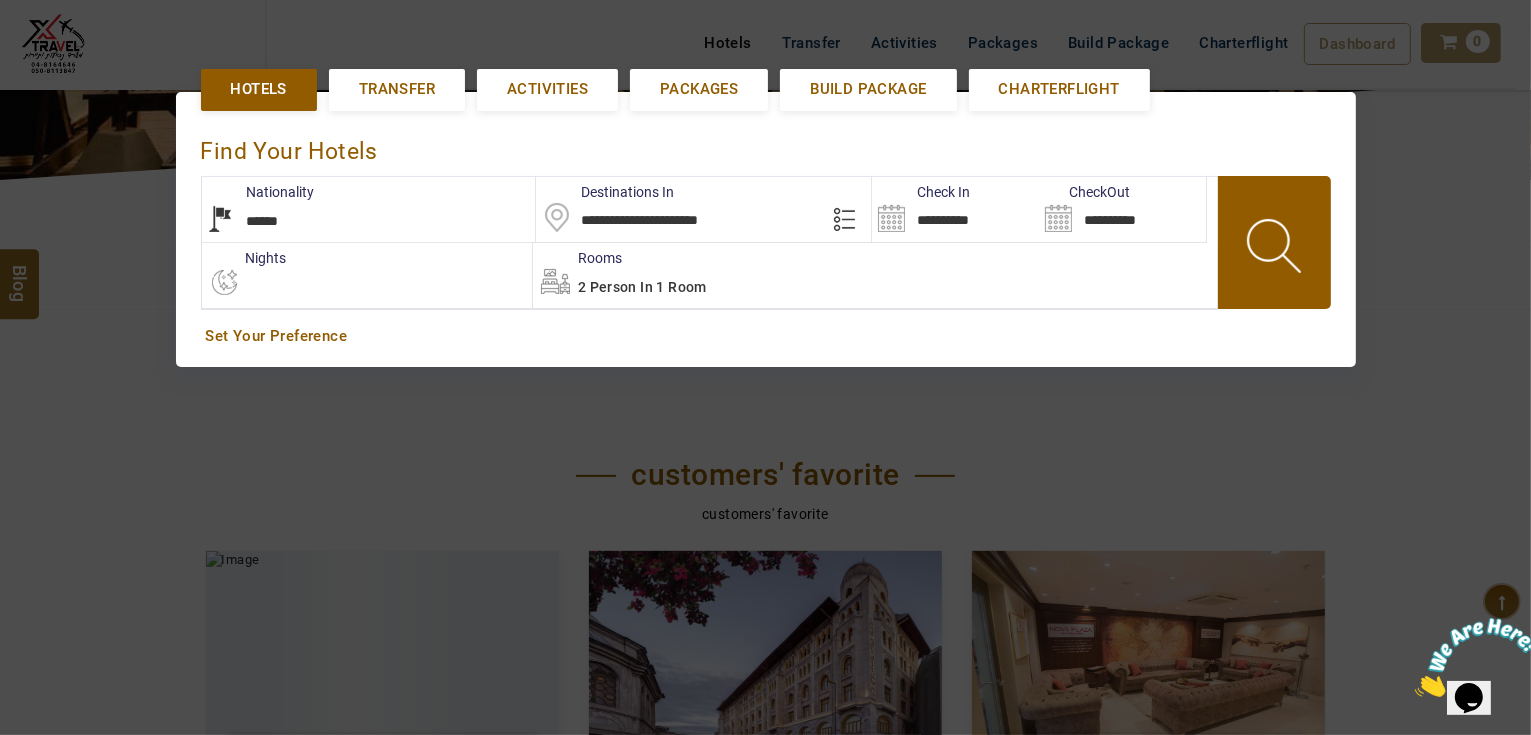 click on "**********" at bounding box center (955, 209) 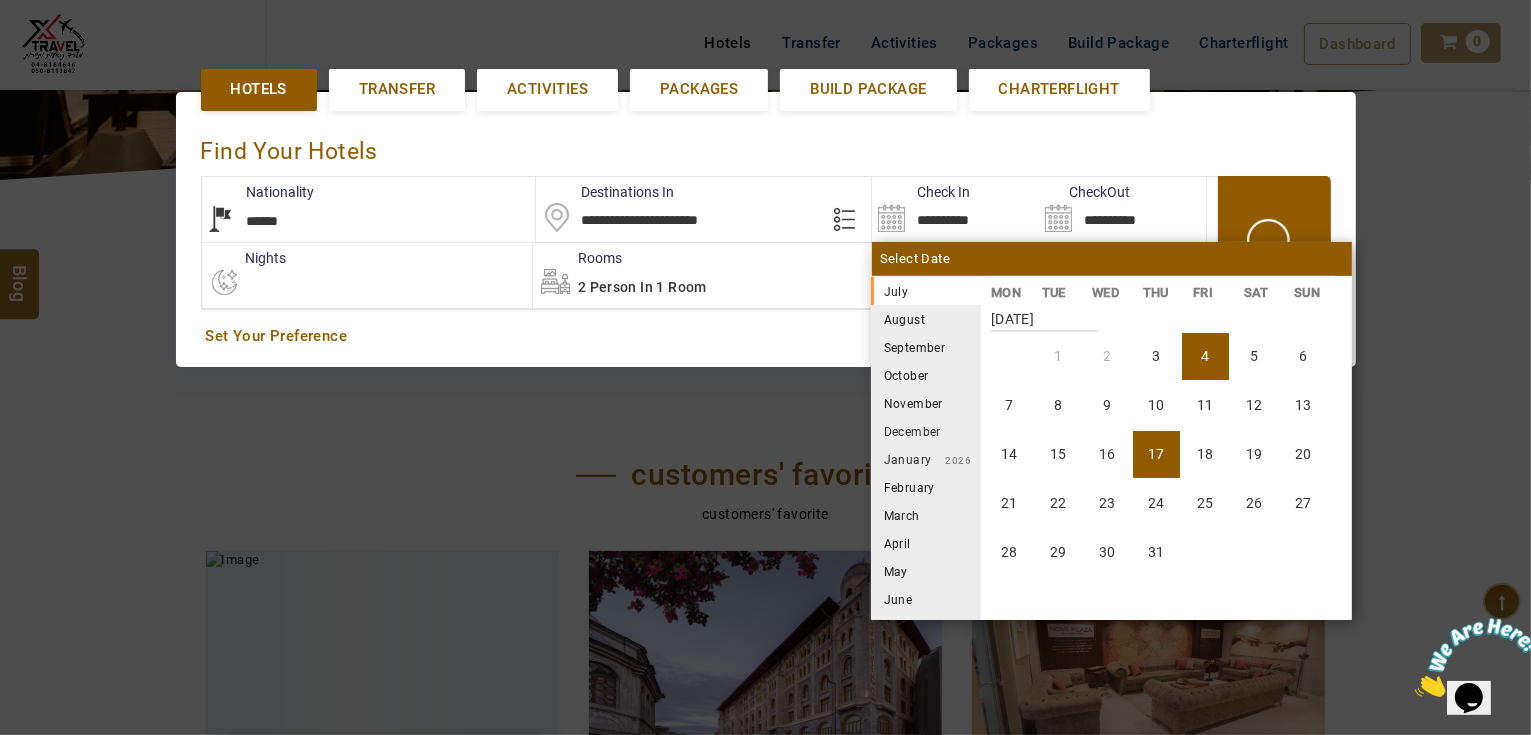 click on "4" at bounding box center [1205, 356] 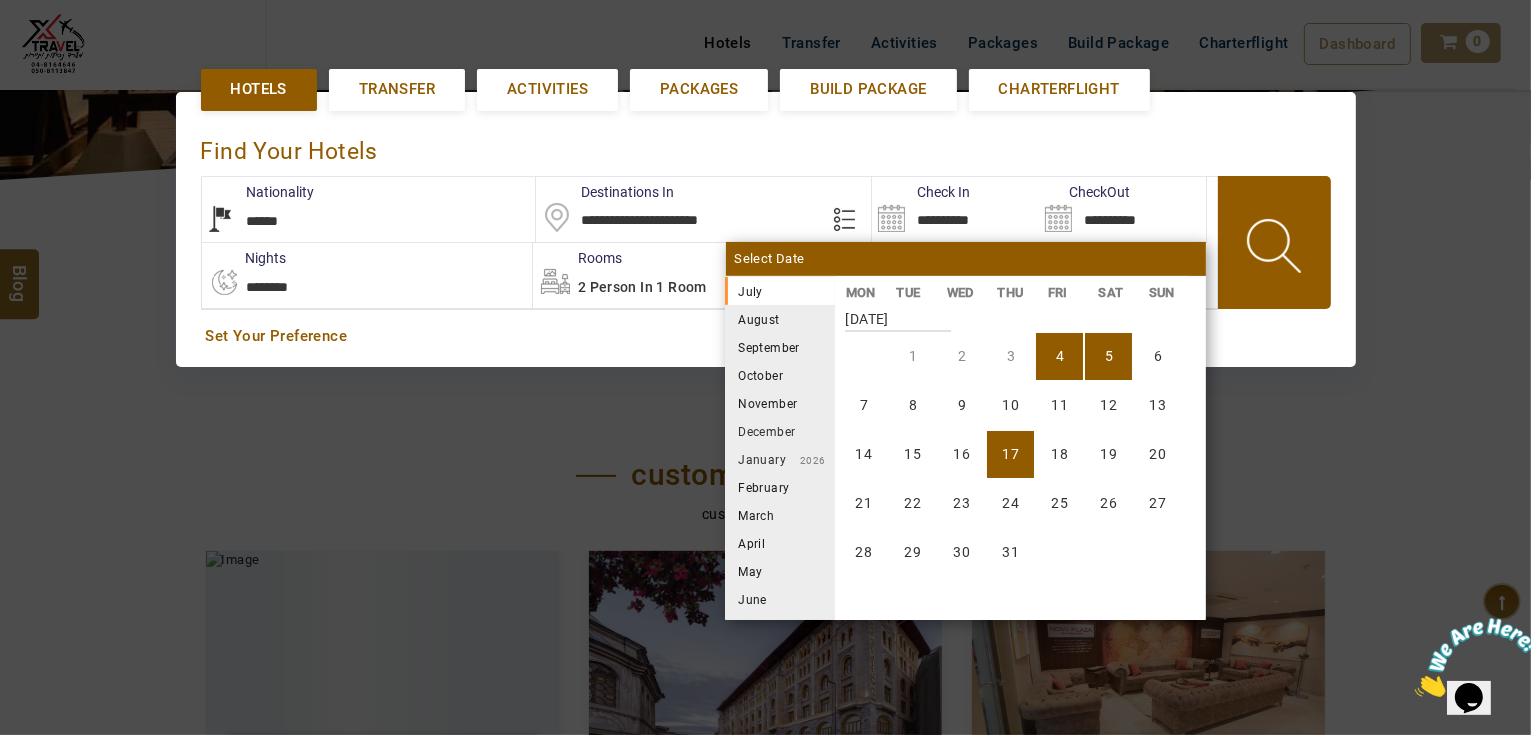 click on "17" at bounding box center [1010, 454] 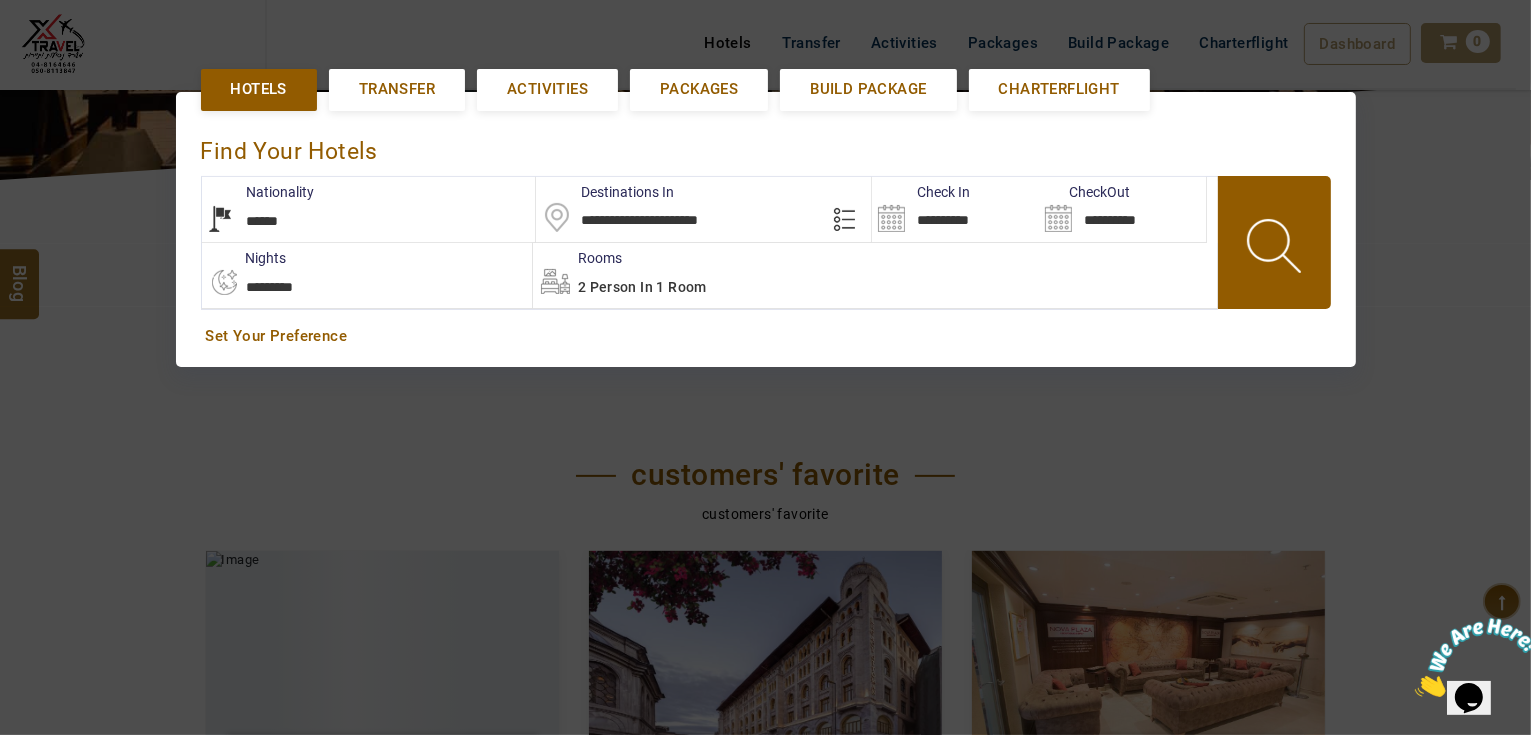 click at bounding box center [1276, 249] 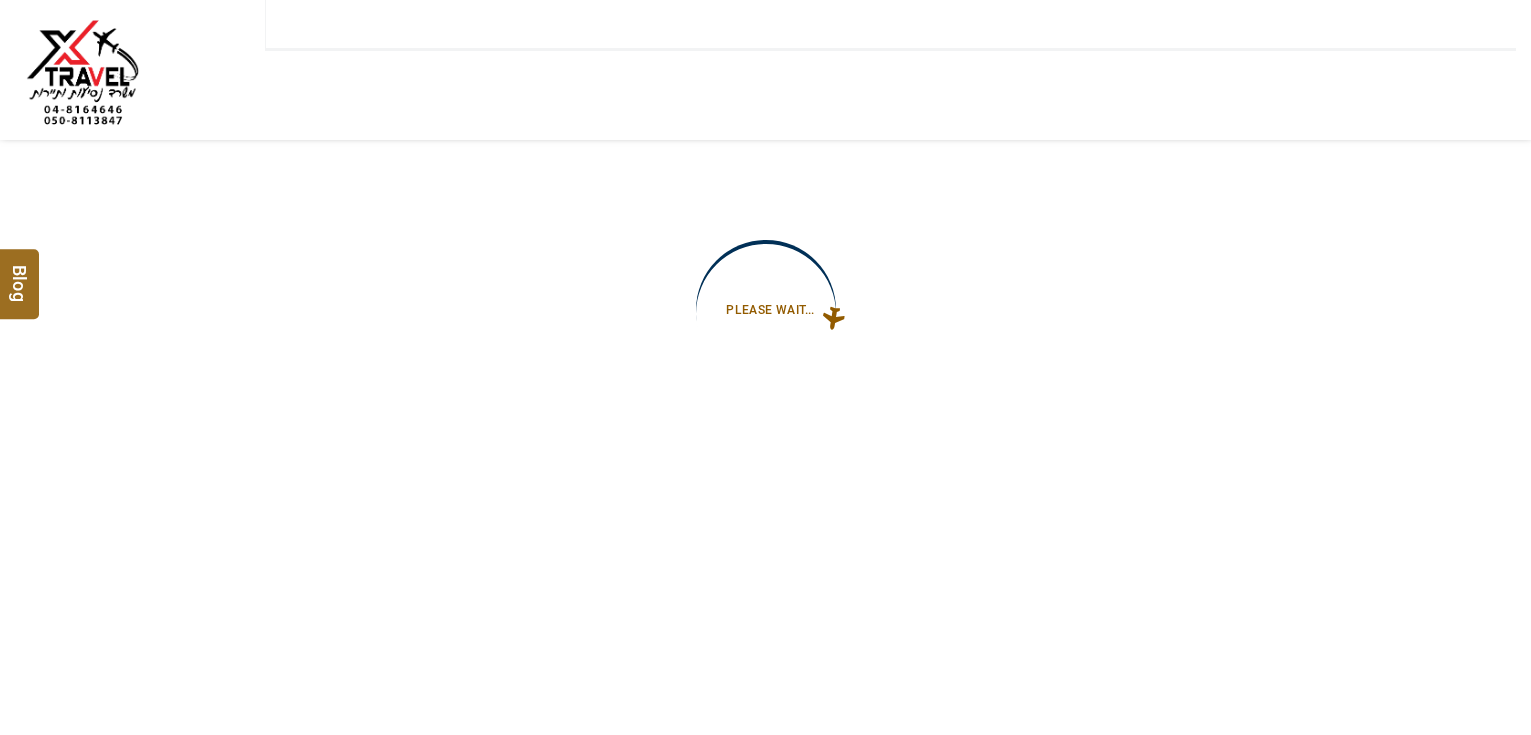 scroll, scrollTop: 0, scrollLeft: 0, axis: both 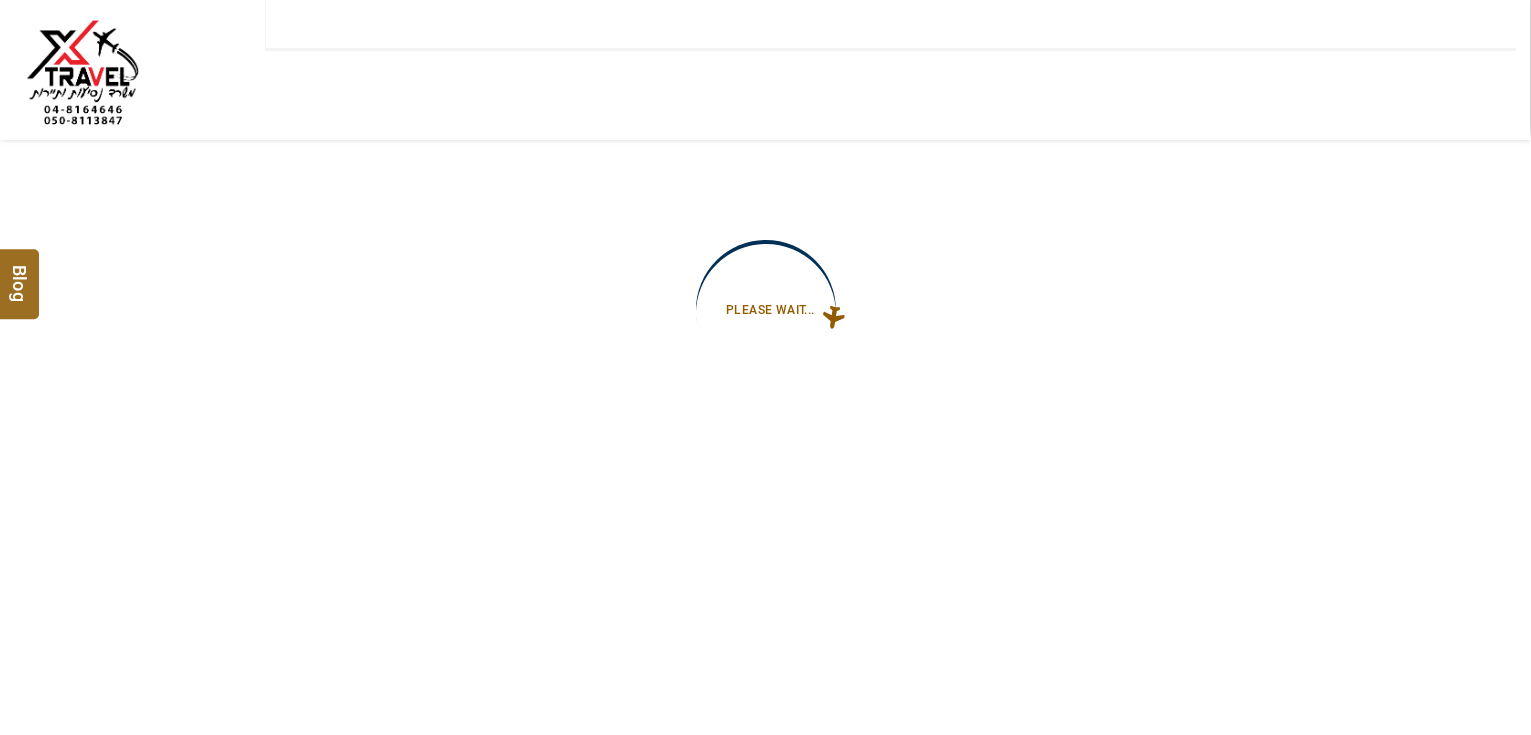 type on "**********" 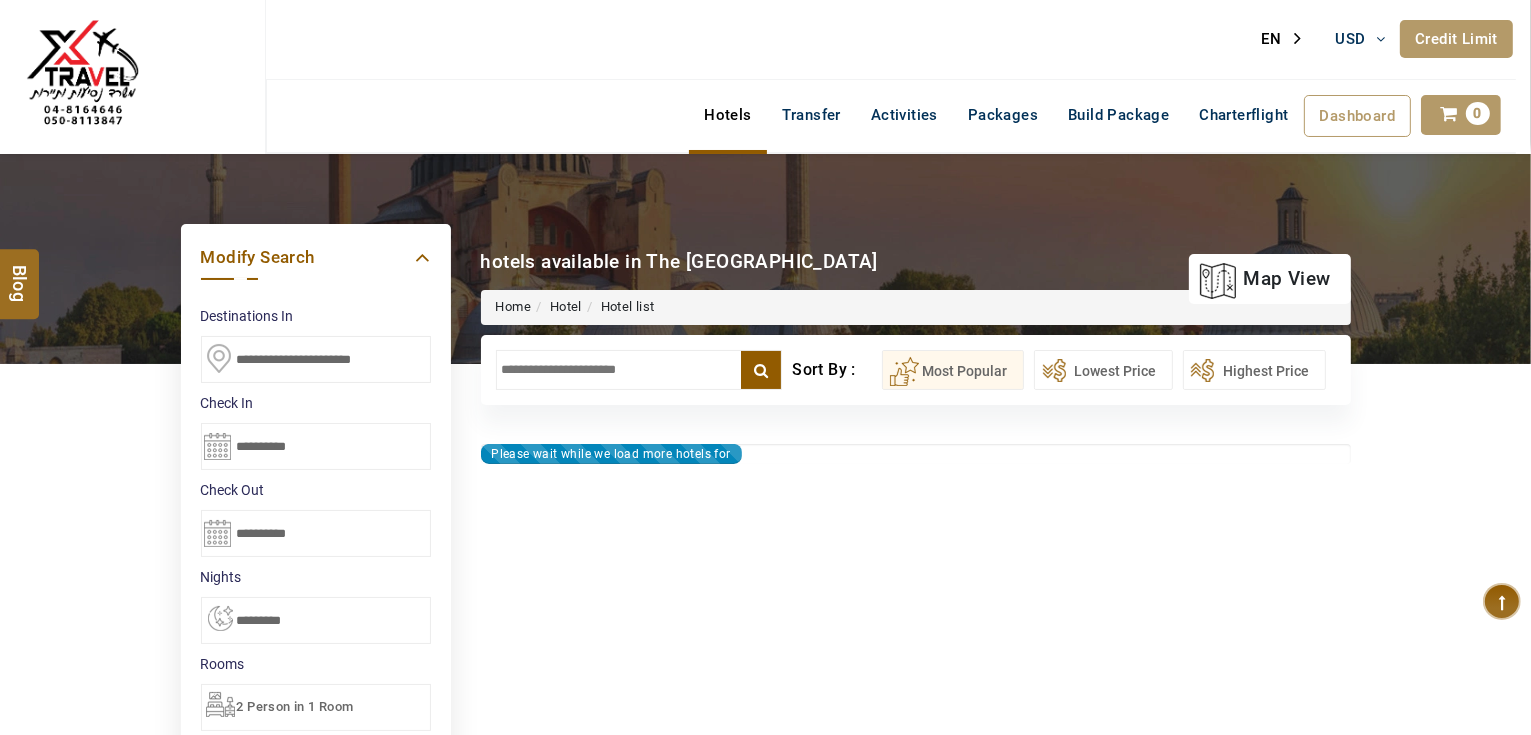 type on "**********" 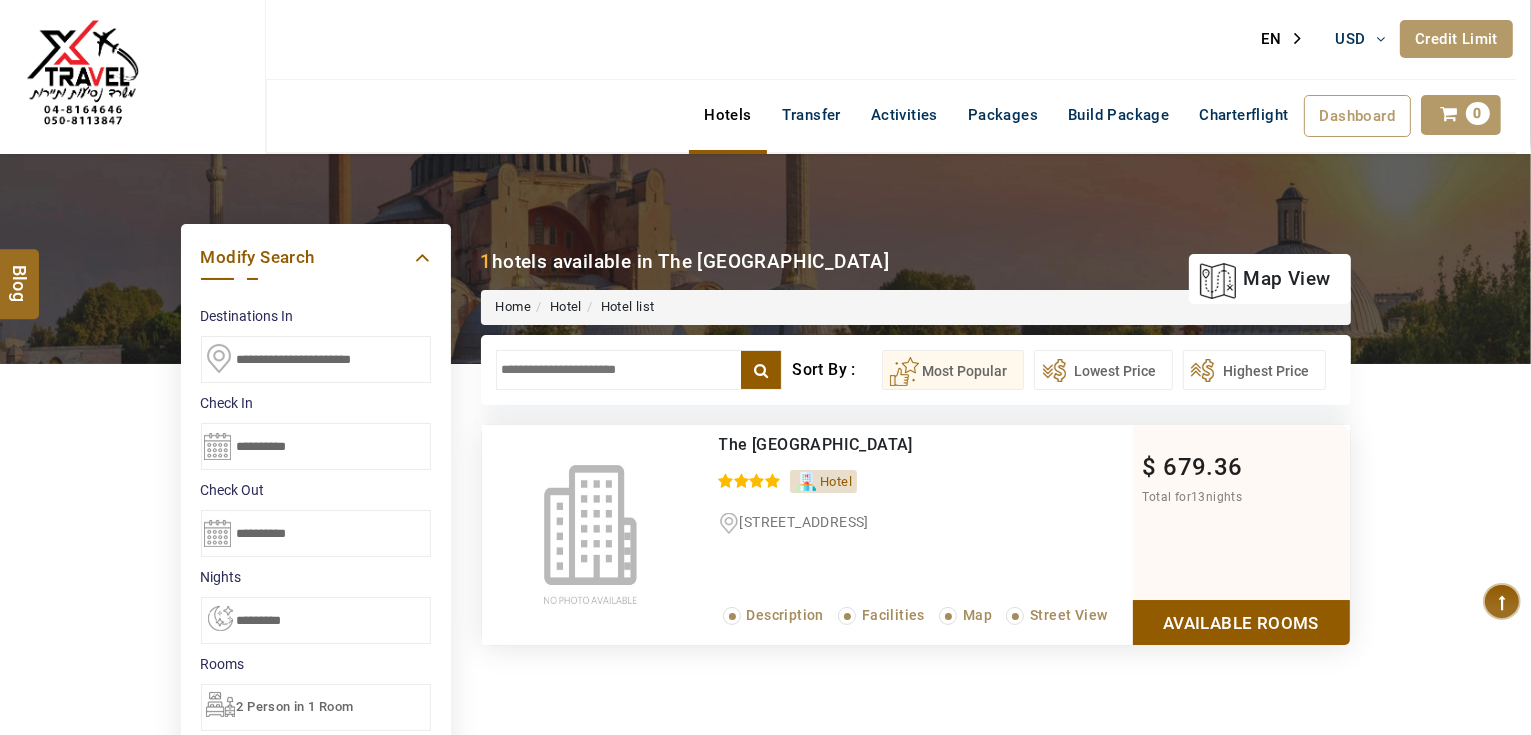 click on "Available Rooms" at bounding box center [1241, 622] 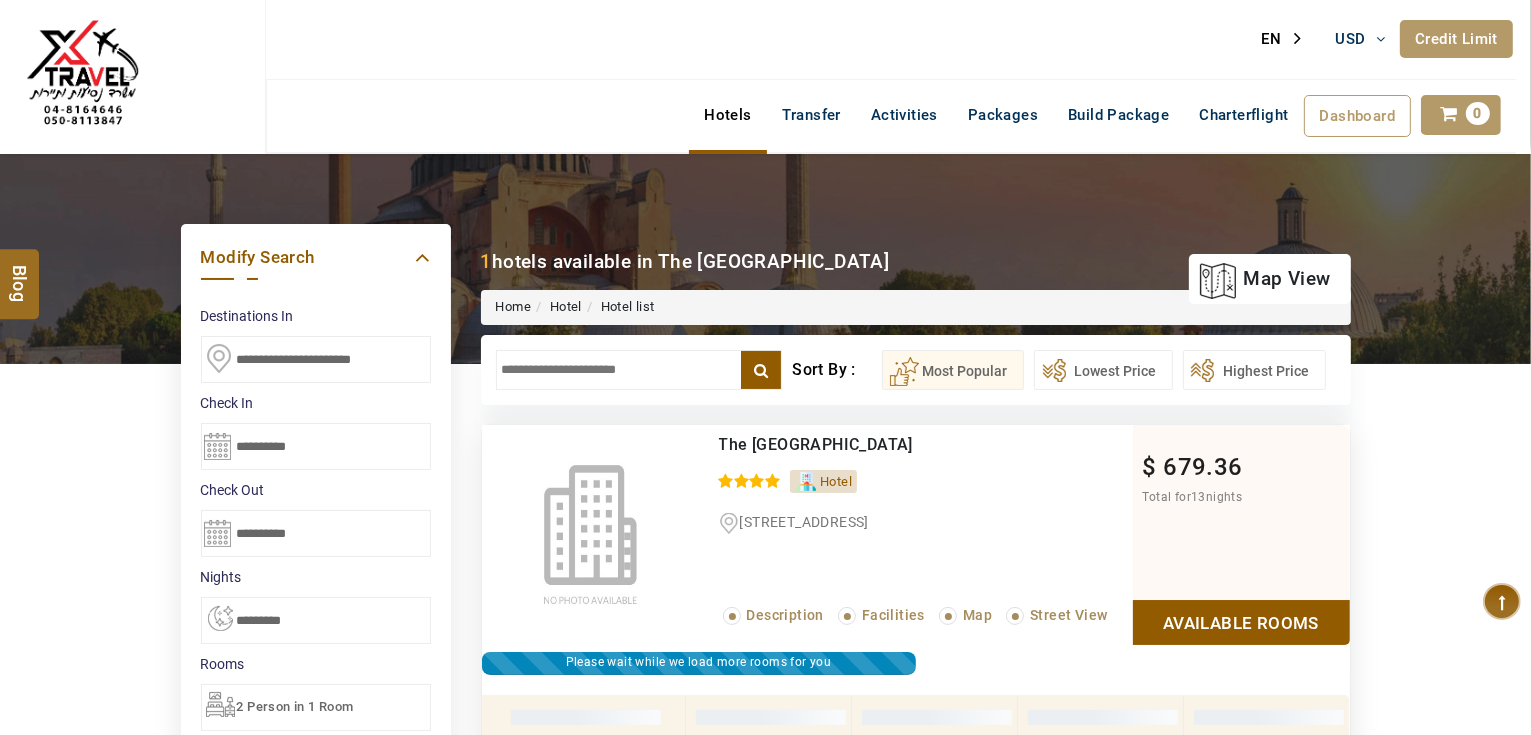 scroll, scrollTop: 373, scrollLeft: 0, axis: vertical 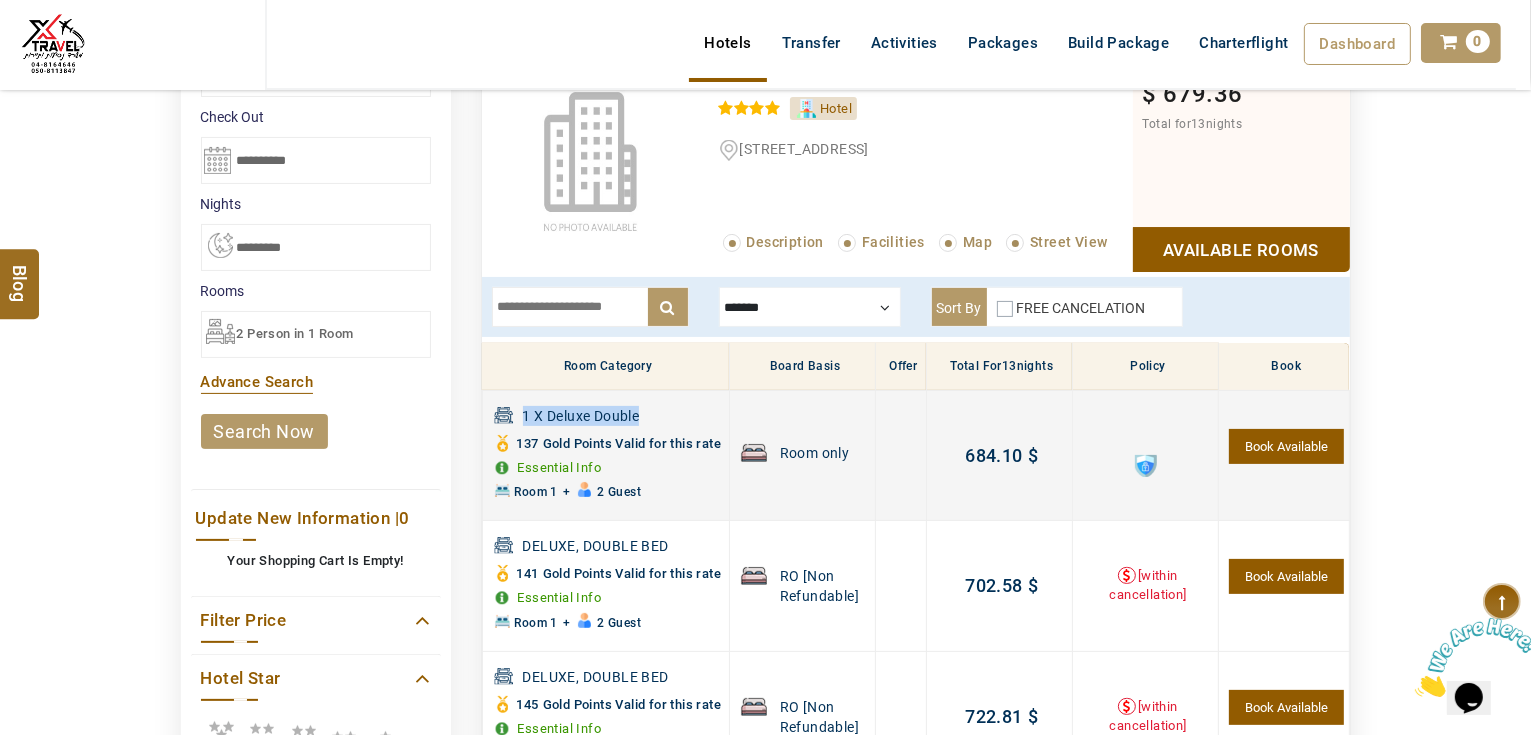 drag, startPoint x: 651, startPoint y: 408, endPoint x: 522, endPoint y: 418, distance: 129.38702 